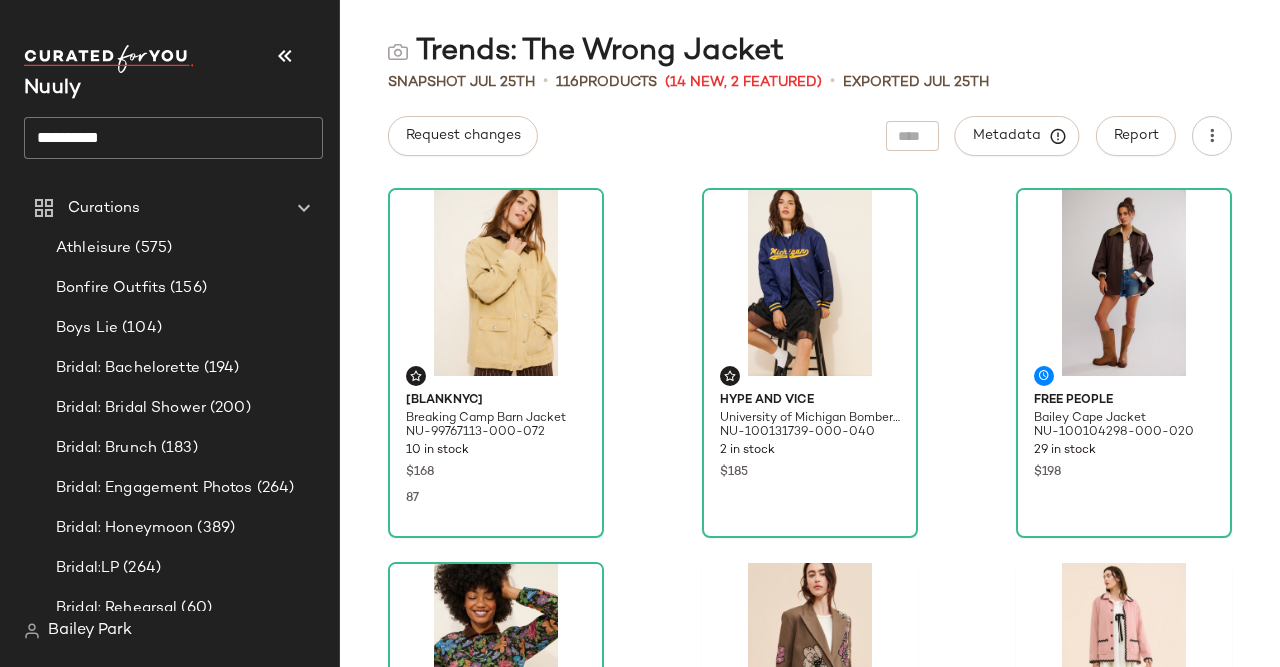 scroll, scrollTop: 0, scrollLeft: 0, axis: both 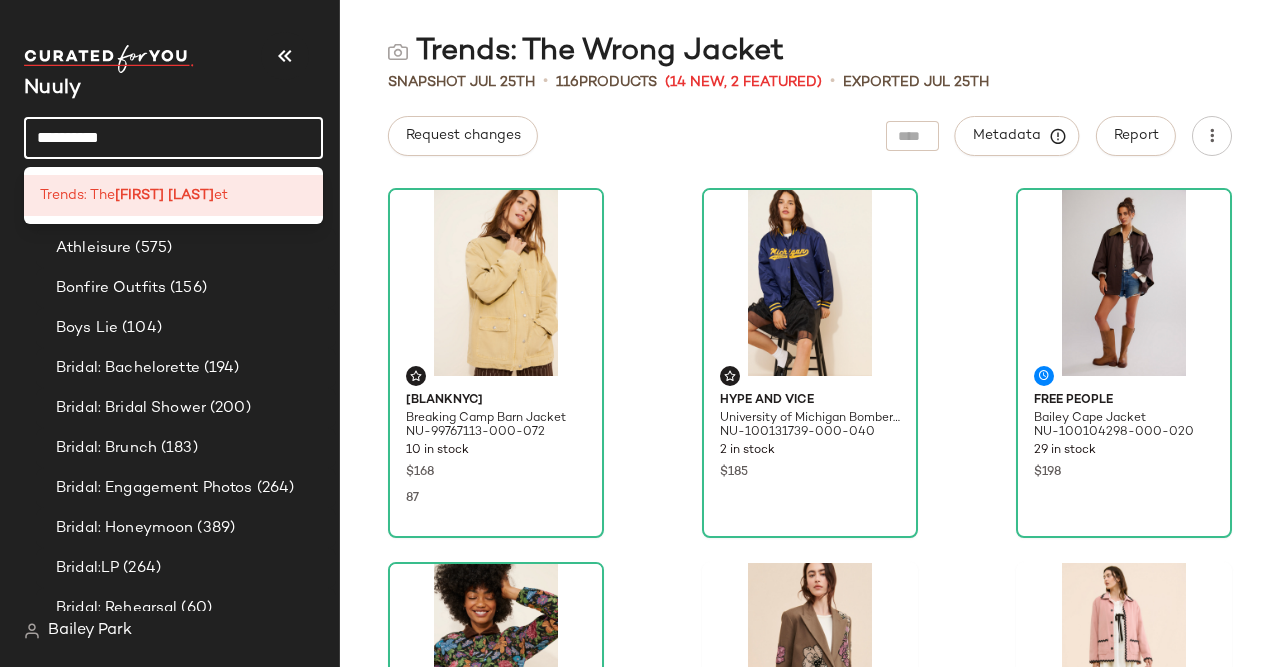 click on "**********" 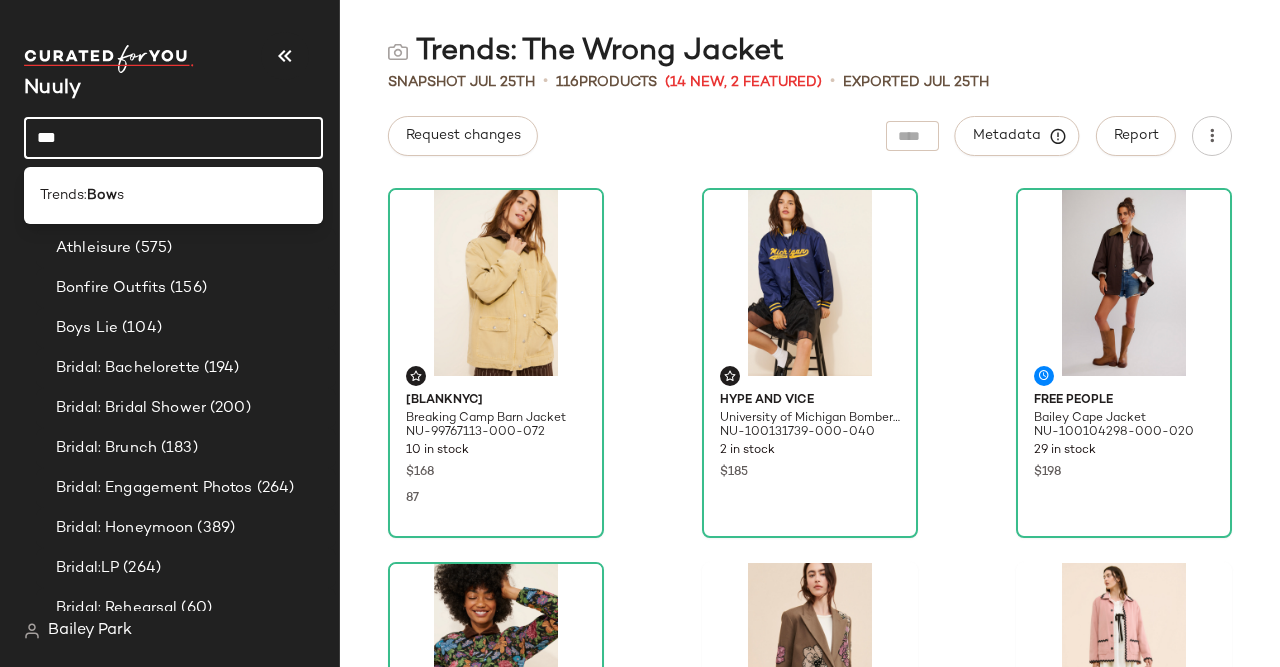 type on "***" 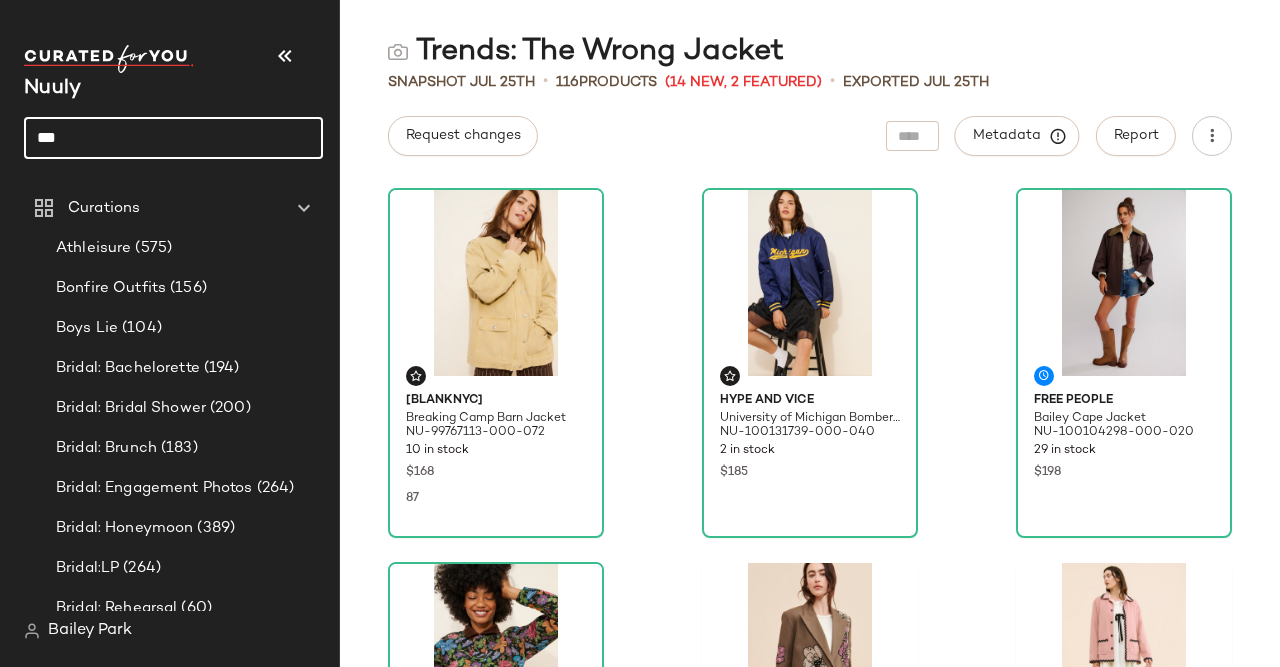 click on "***" 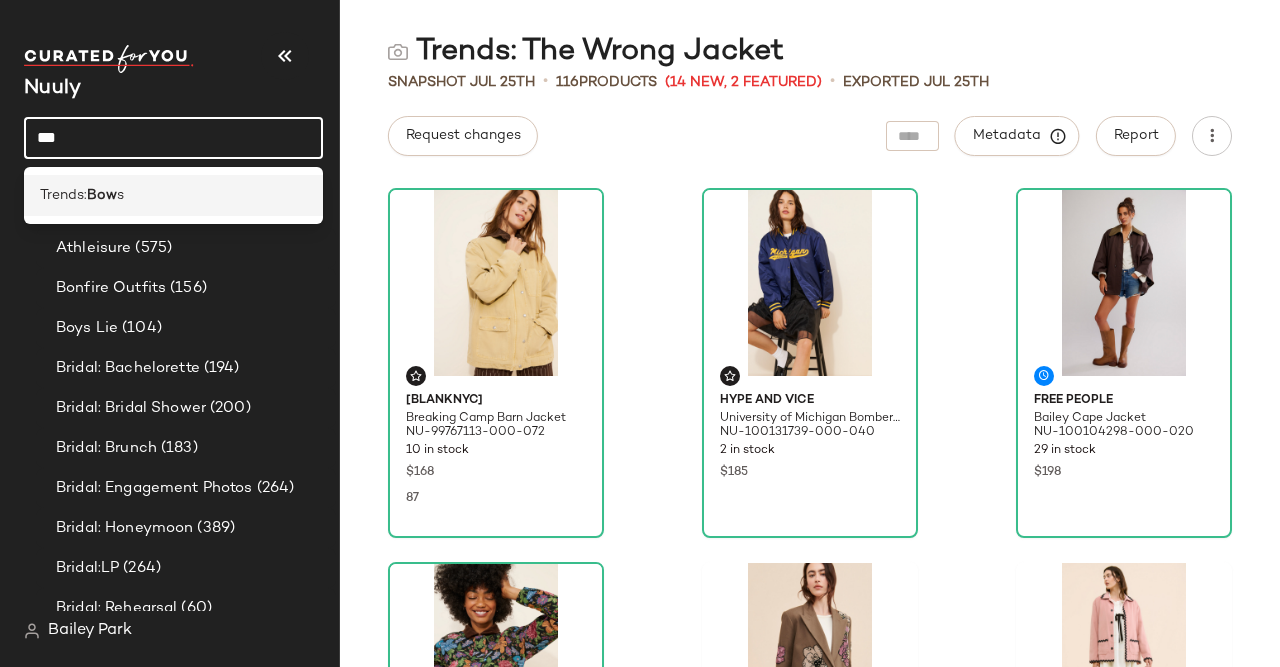 click on "Bow" at bounding box center [102, 195] 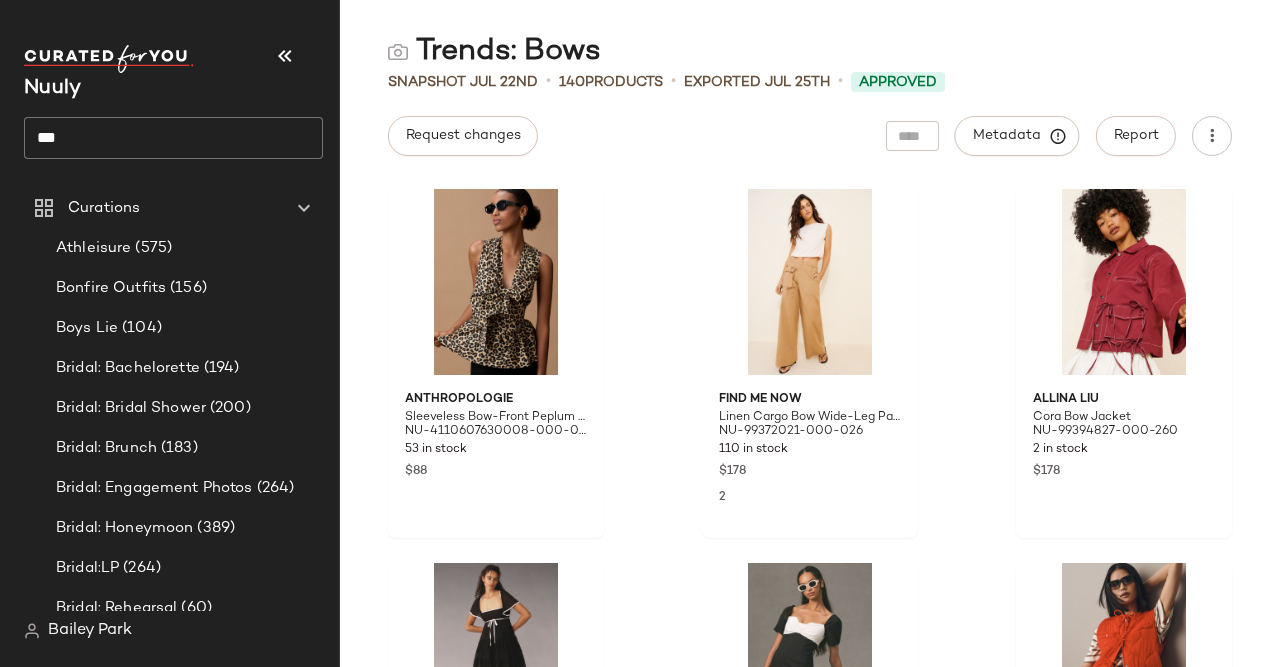 click on "***" 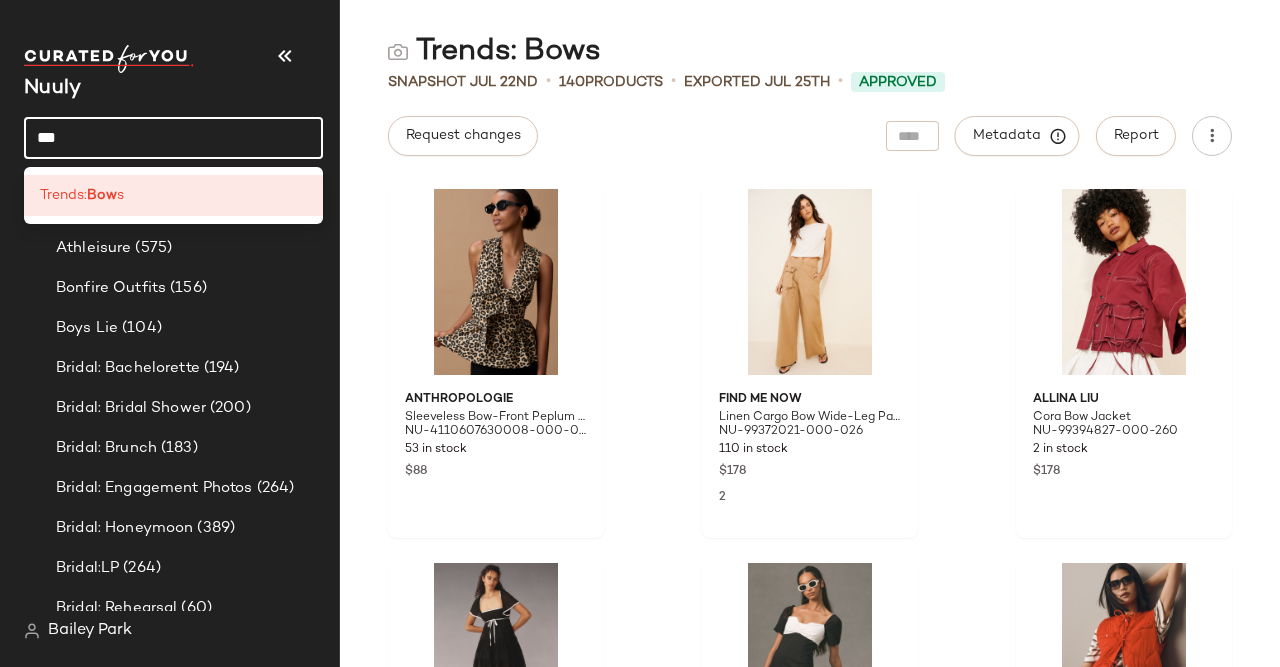 click on "***" 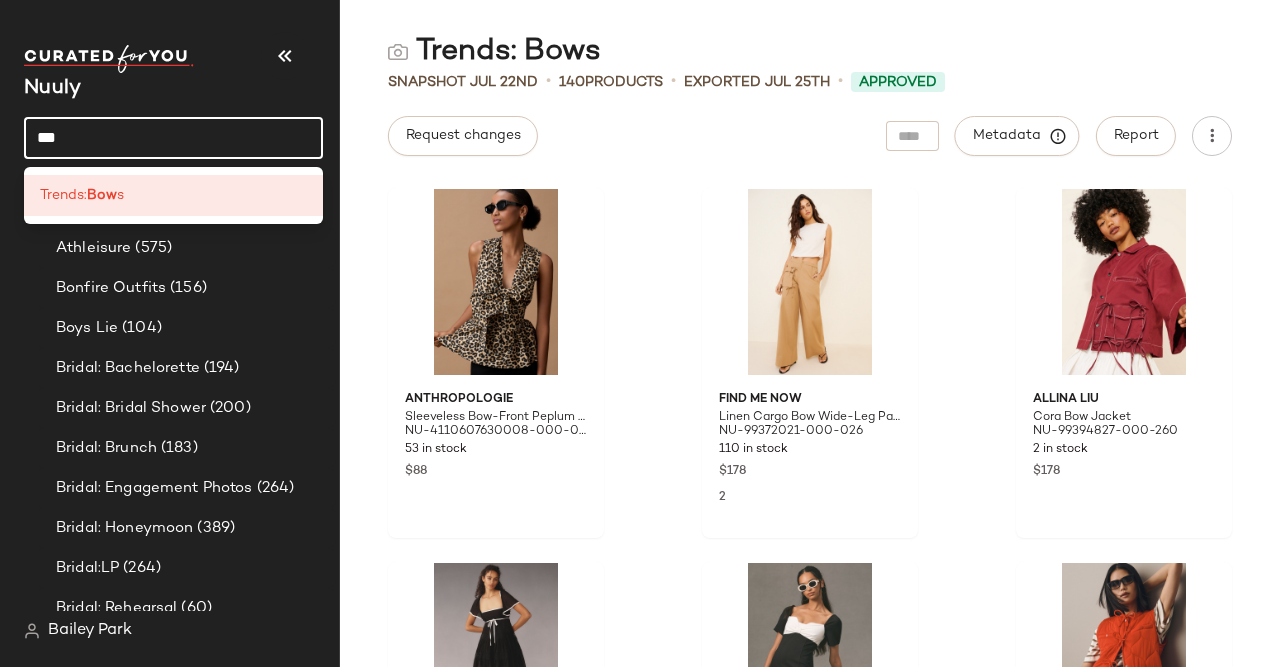 click on "***" 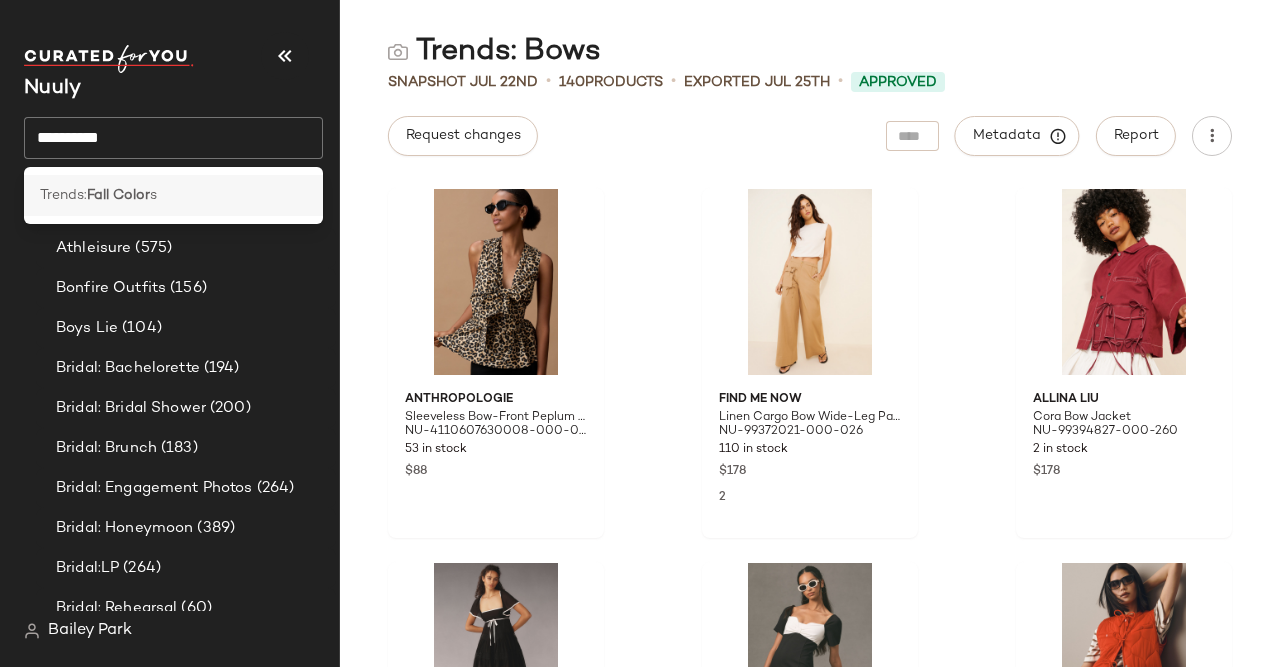 click on "Fall Color" at bounding box center [118, 195] 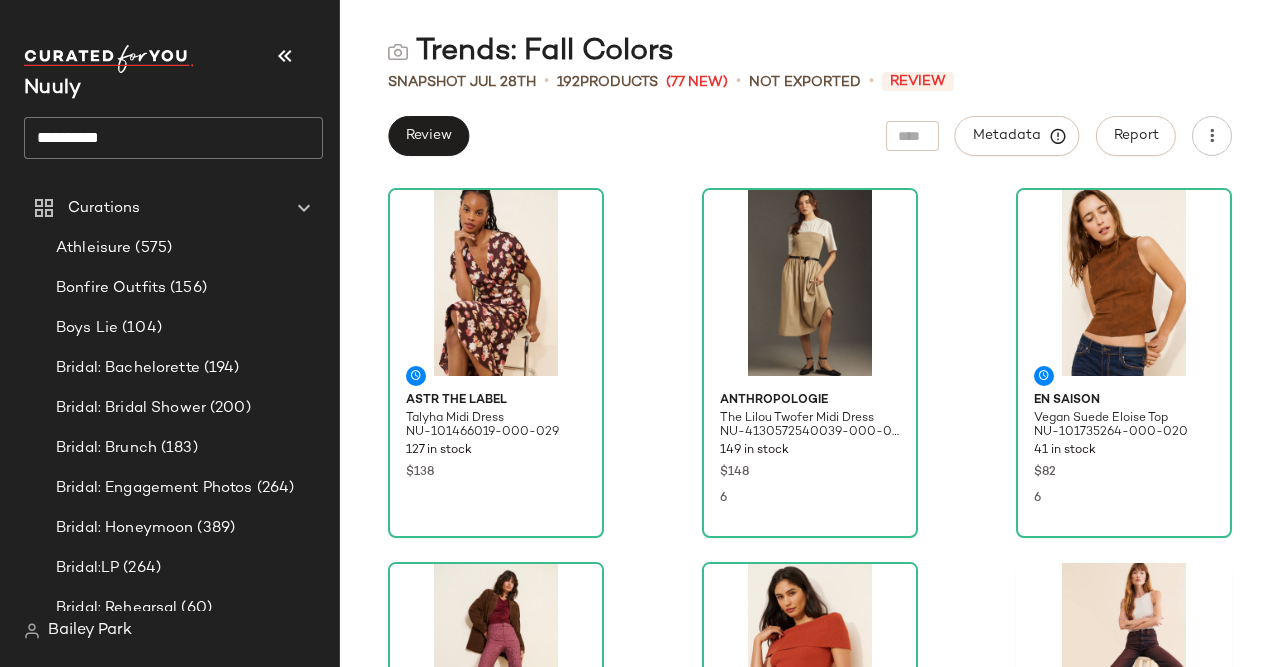 scroll, scrollTop: 0, scrollLeft: 0, axis: both 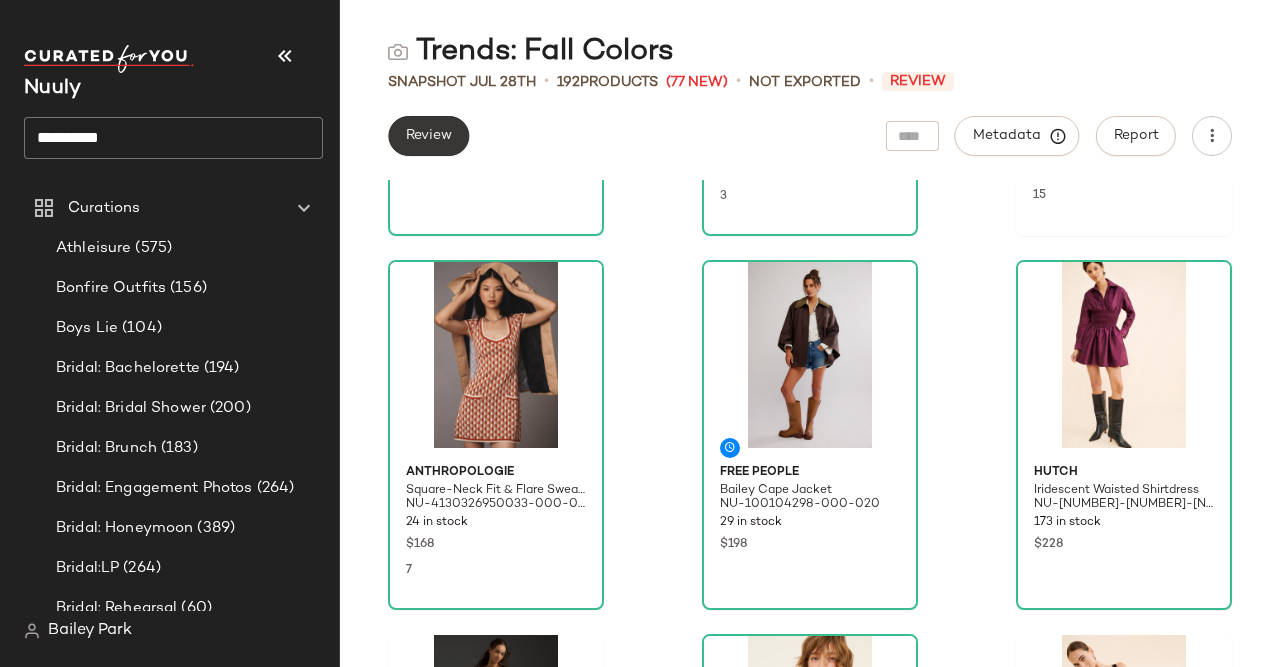click on "Review" 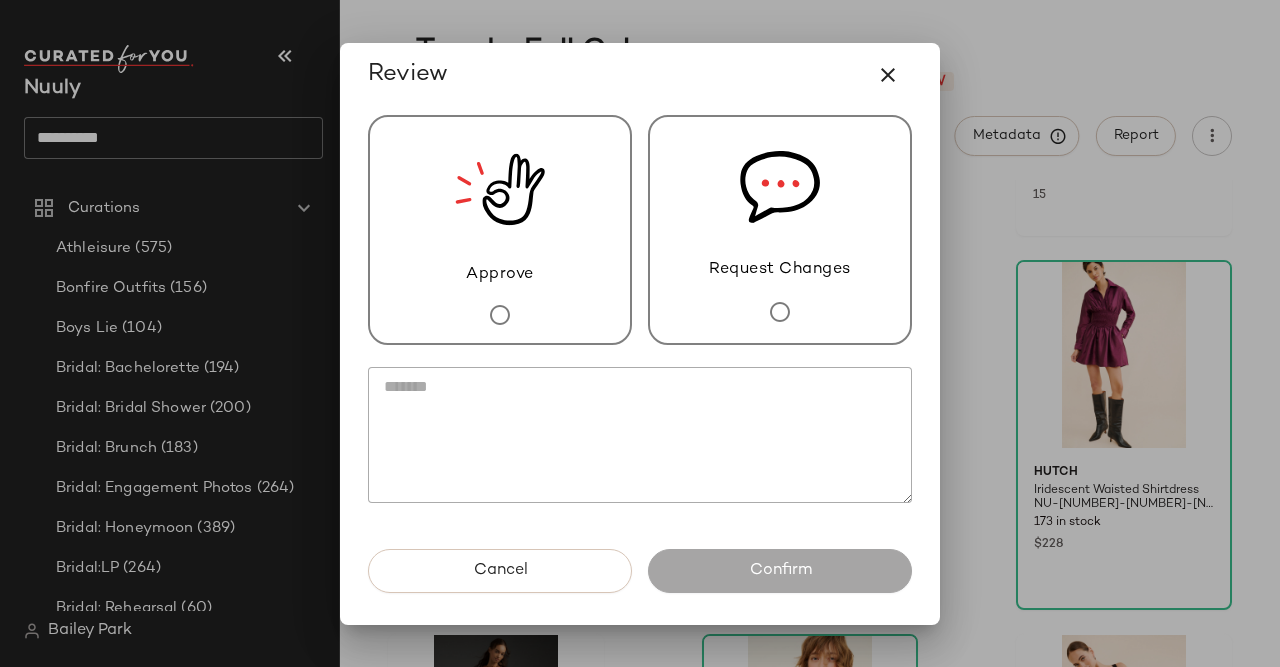 click on "Approve" at bounding box center [500, 230] 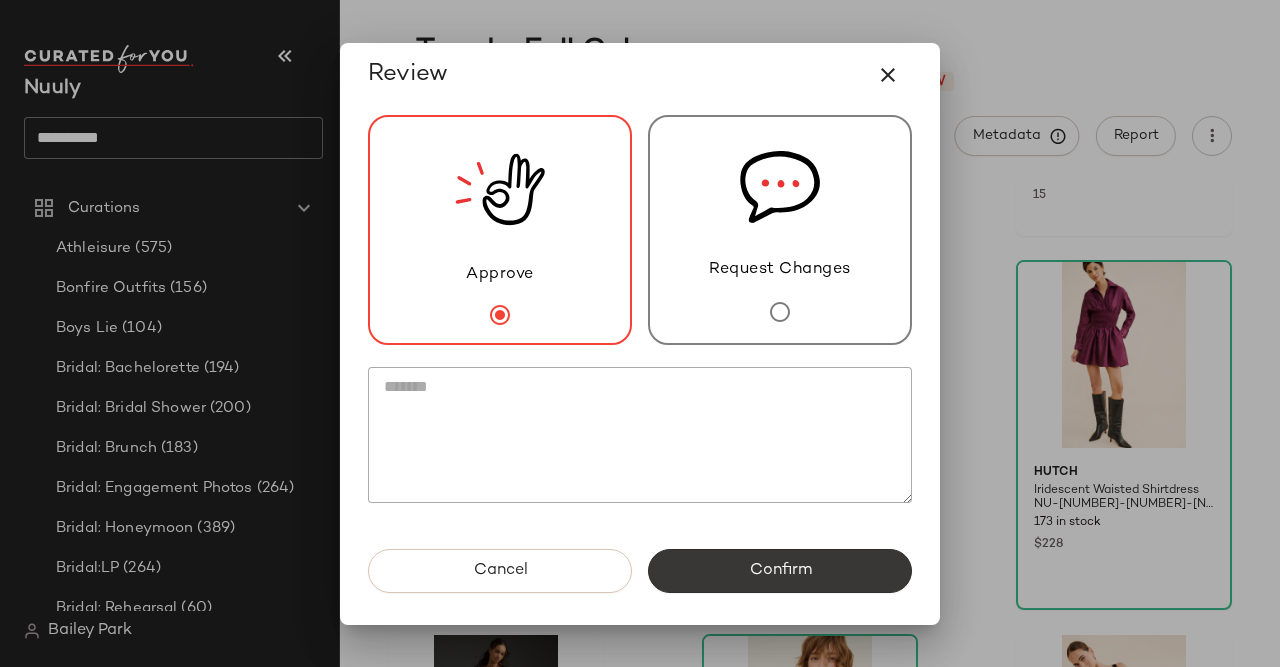 click on "Confirm" at bounding box center (780, 571) 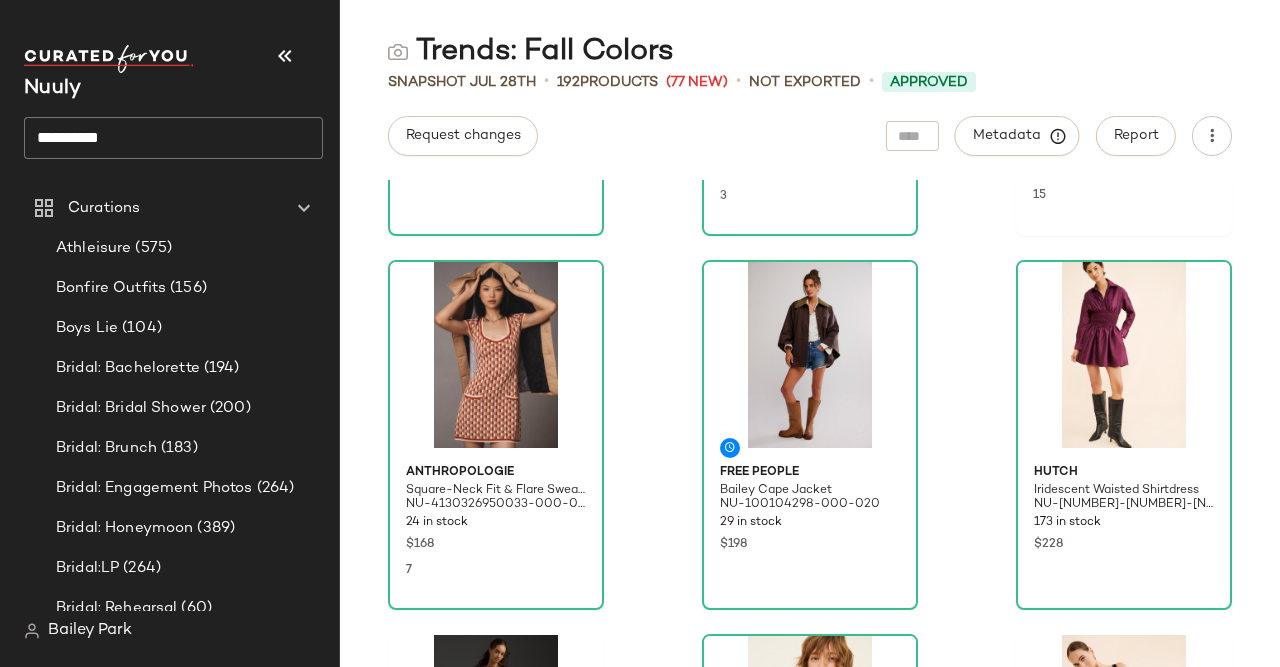 click on "**********" 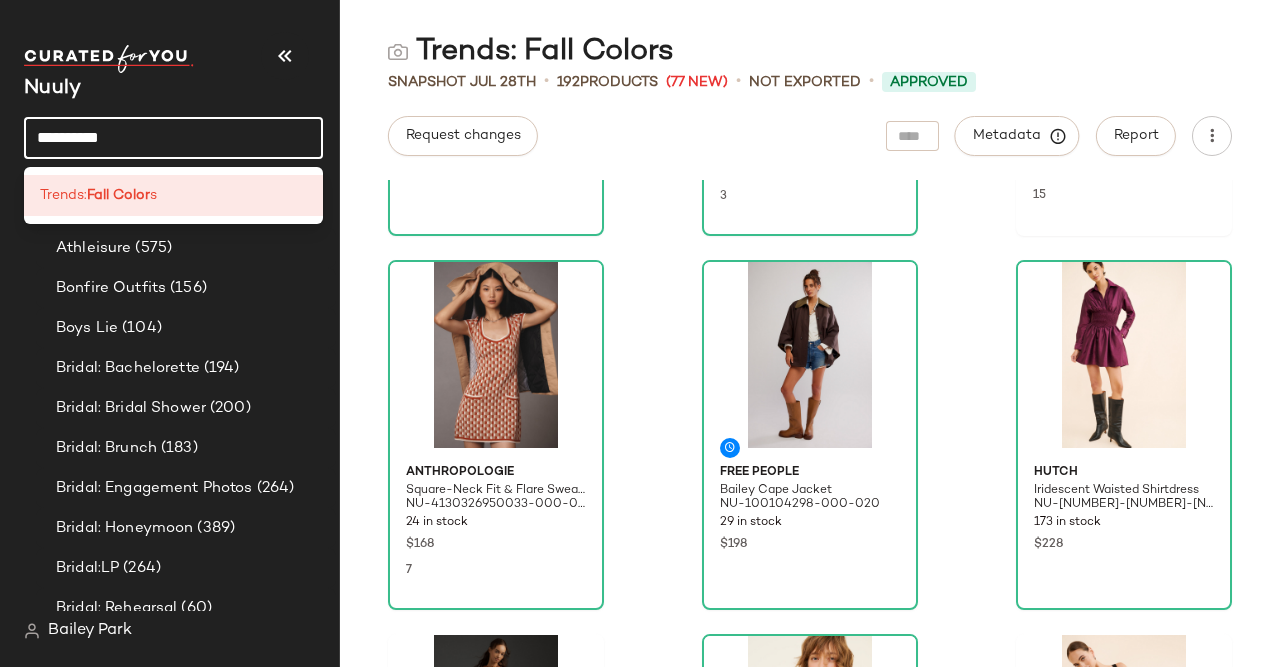 click on "**********" 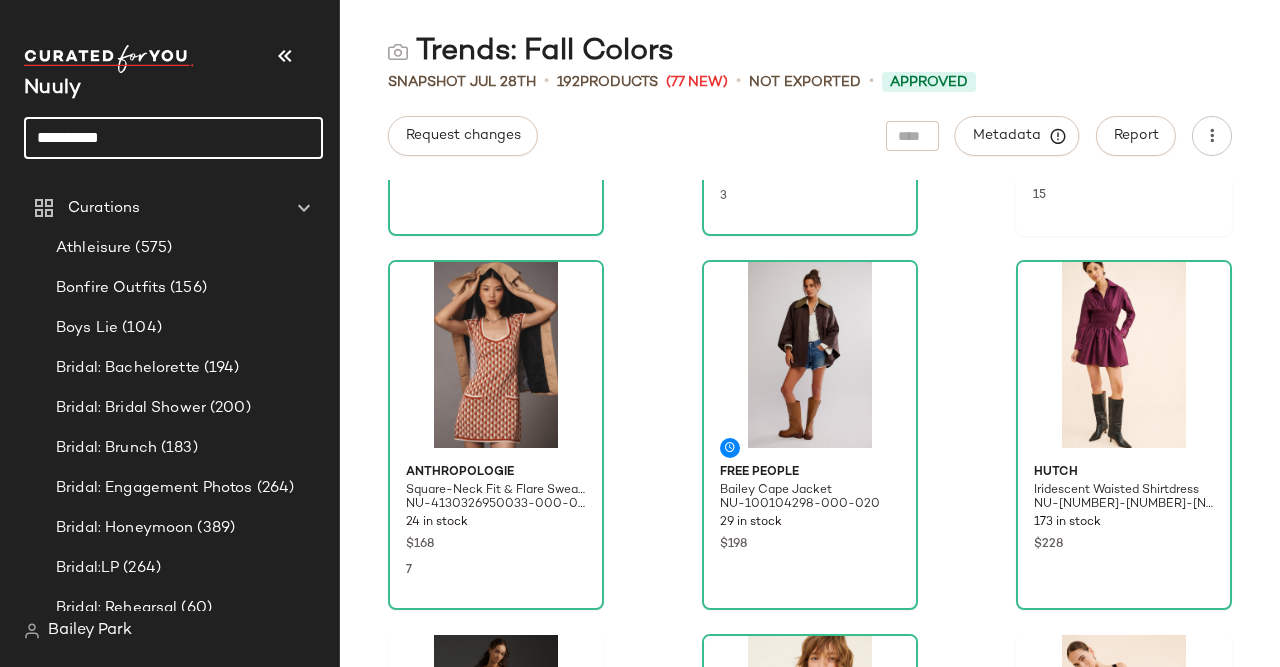 type on "*****" 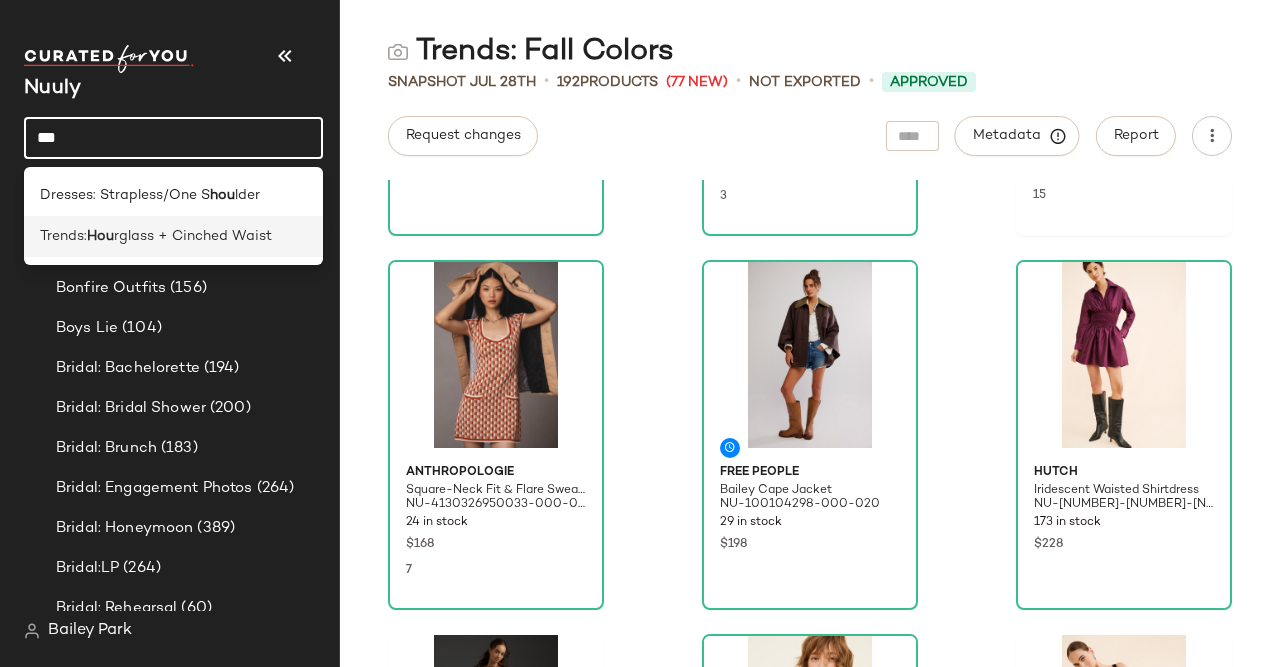 type on "***" 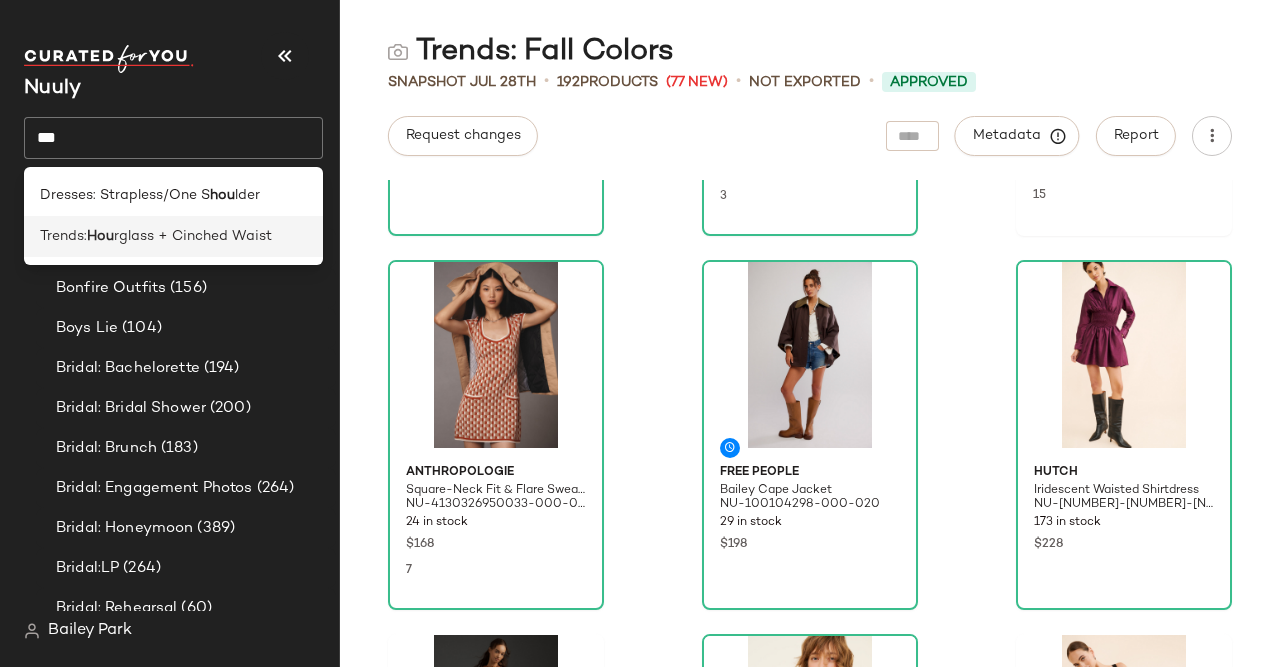 click on "rglass + Cinched Waist" at bounding box center [193, 236] 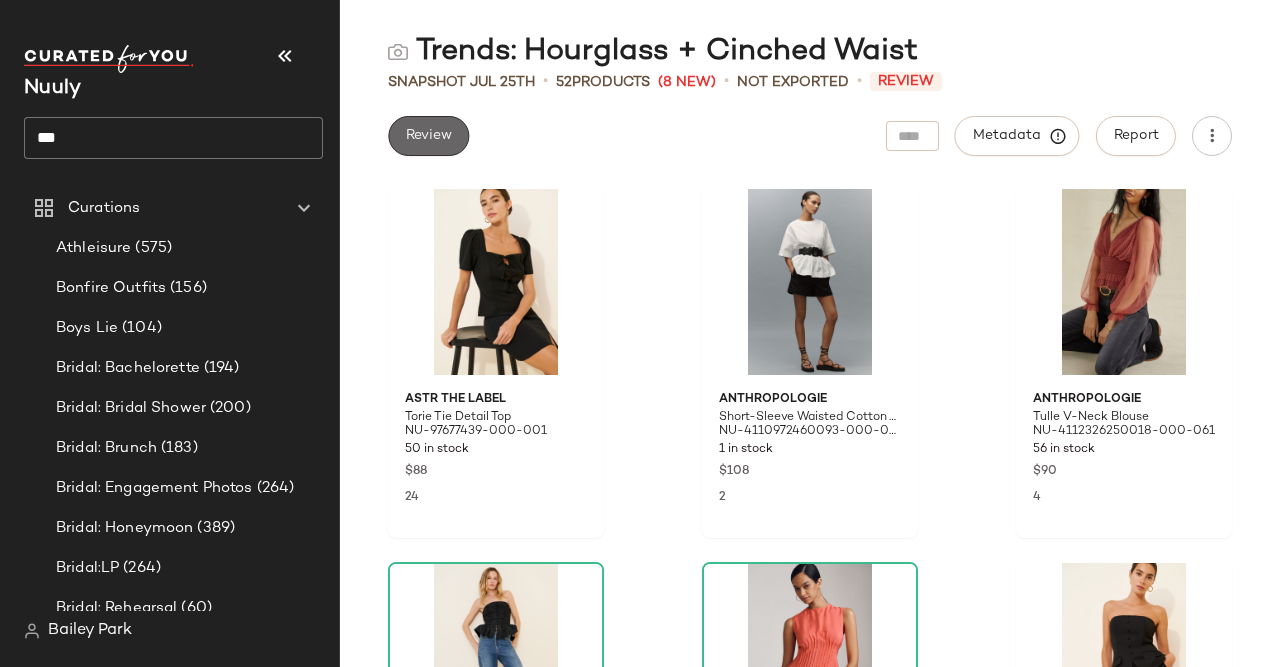 click on "Review" 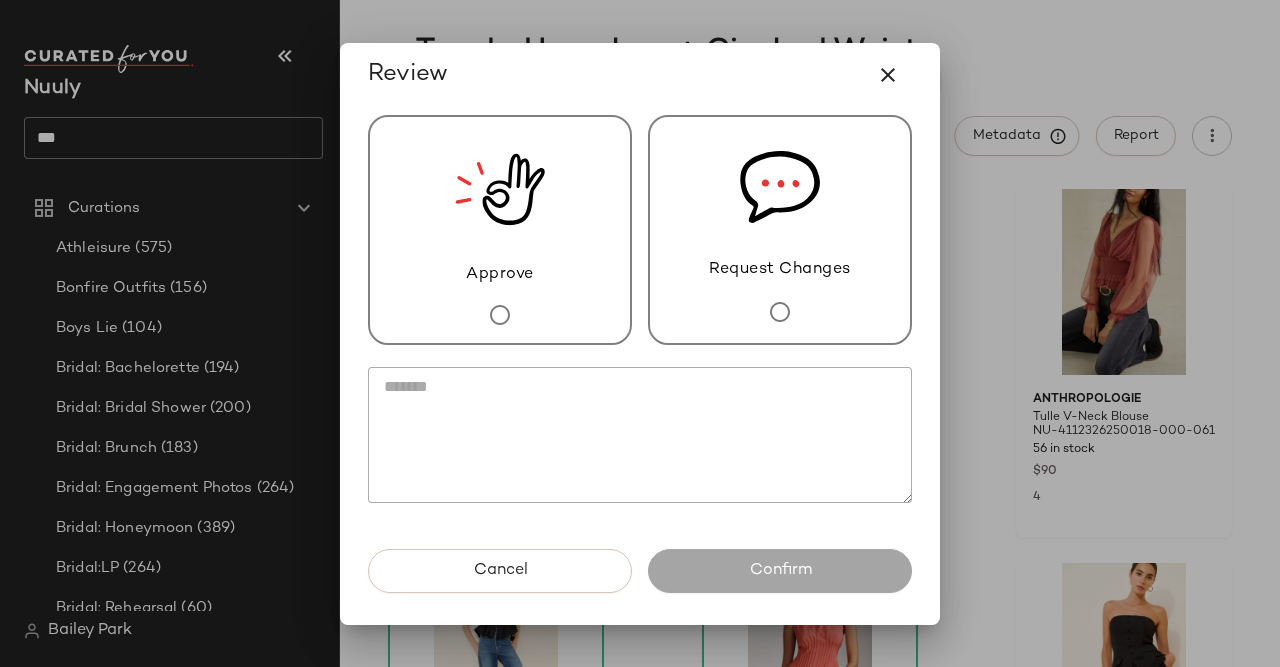 click on "Approve" at bounding box center (500, 230) 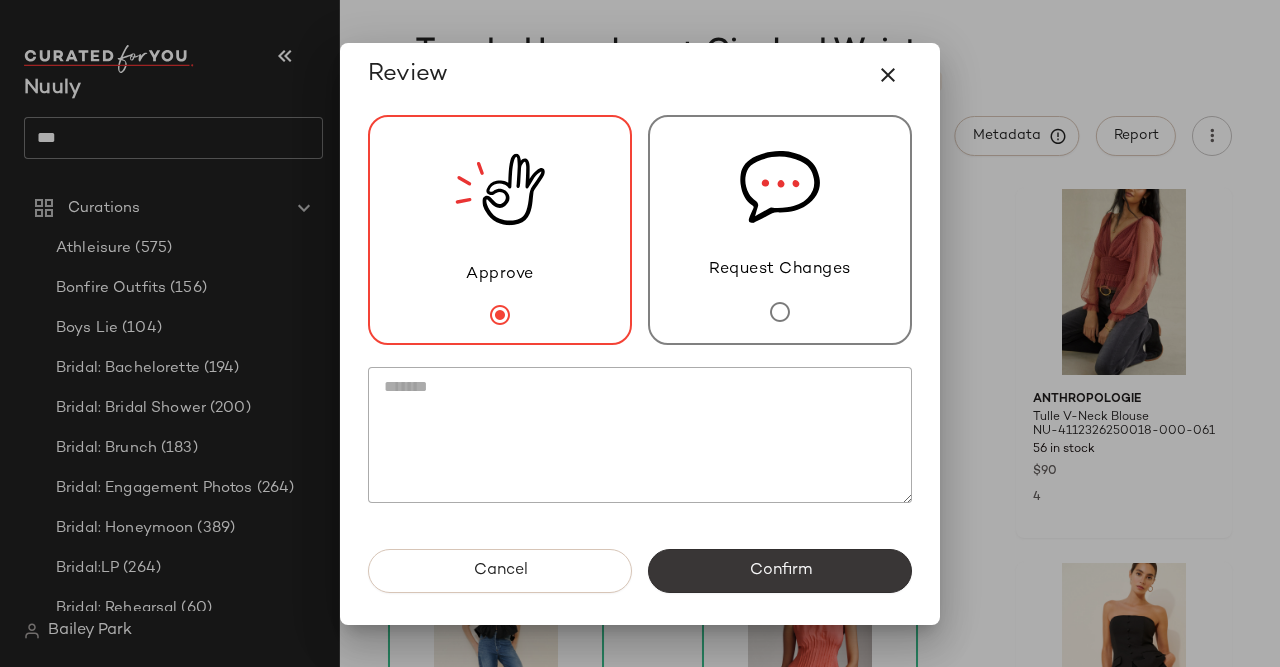 click on "Confirm" at bounding box center (780, 571) 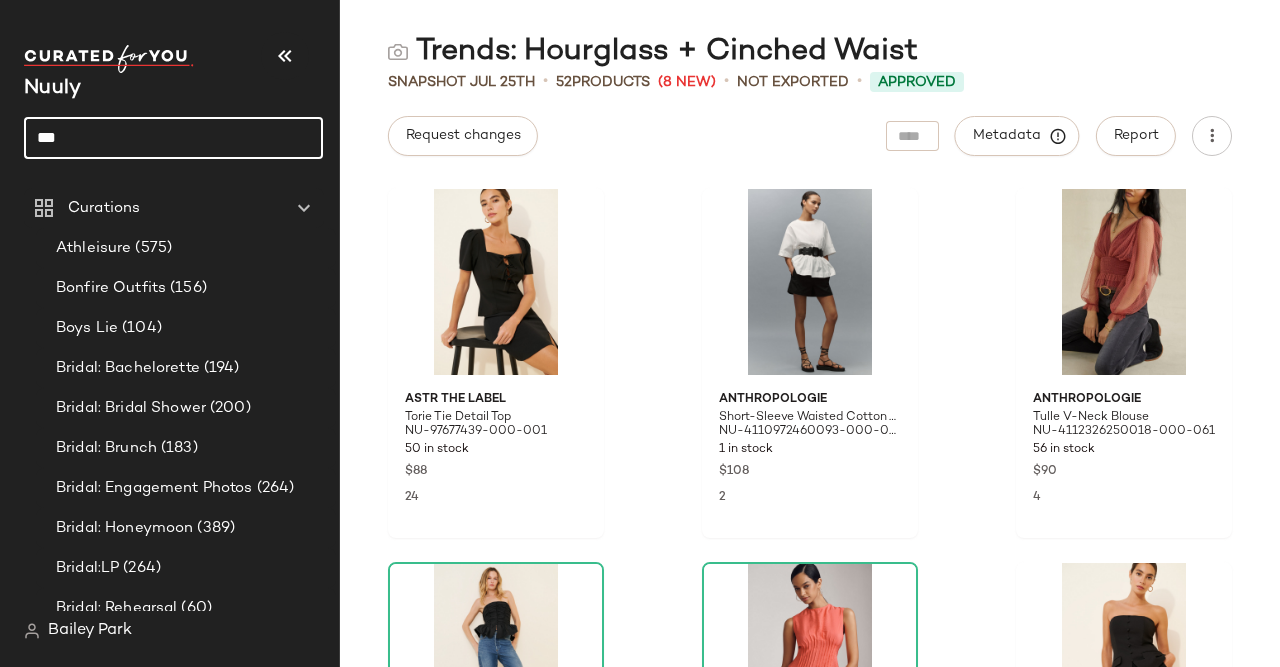 click on "***" 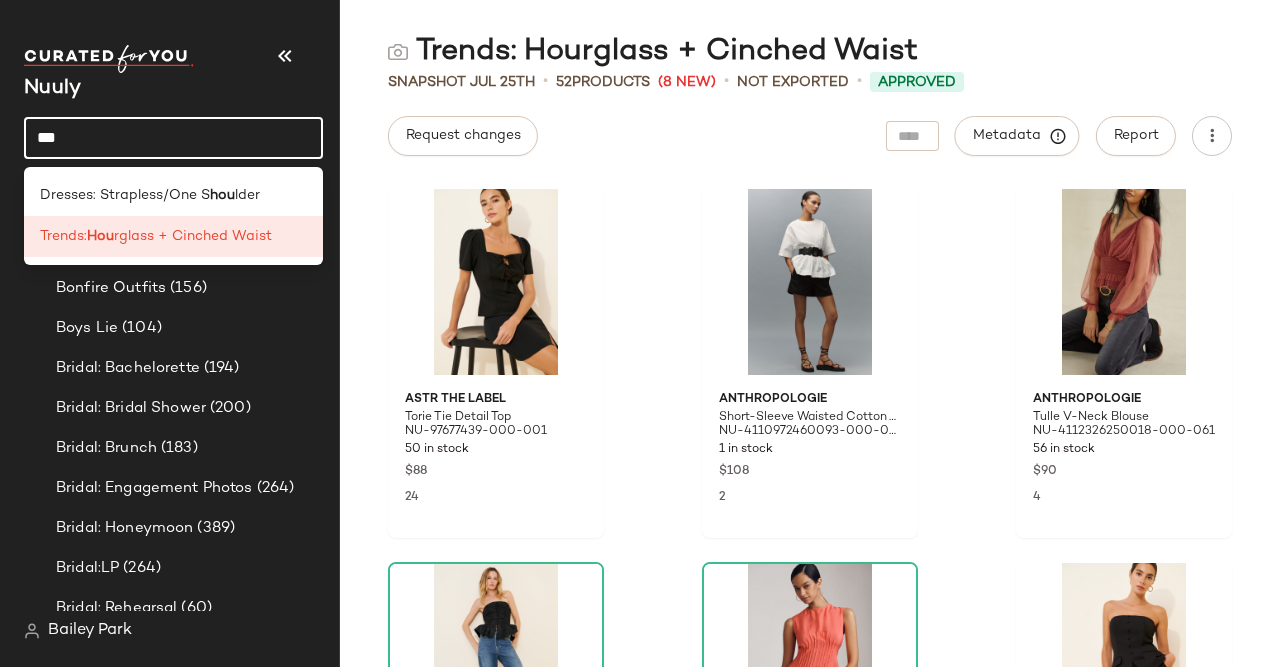 click on "***" 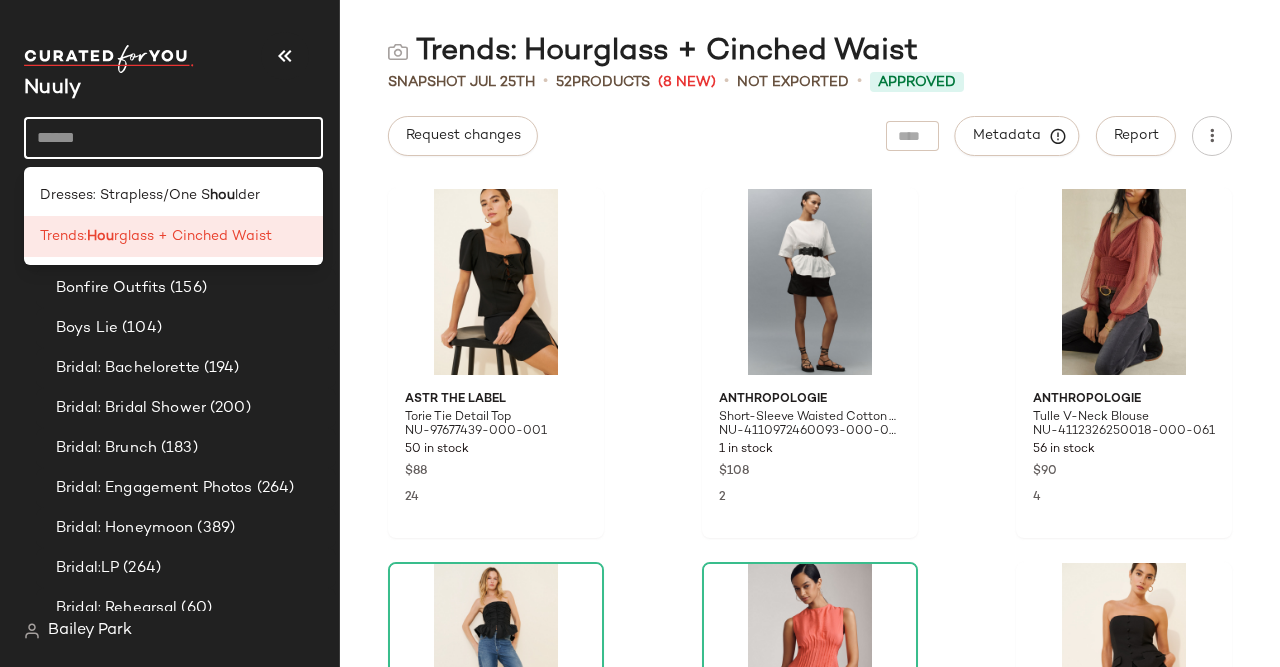 type on "*" 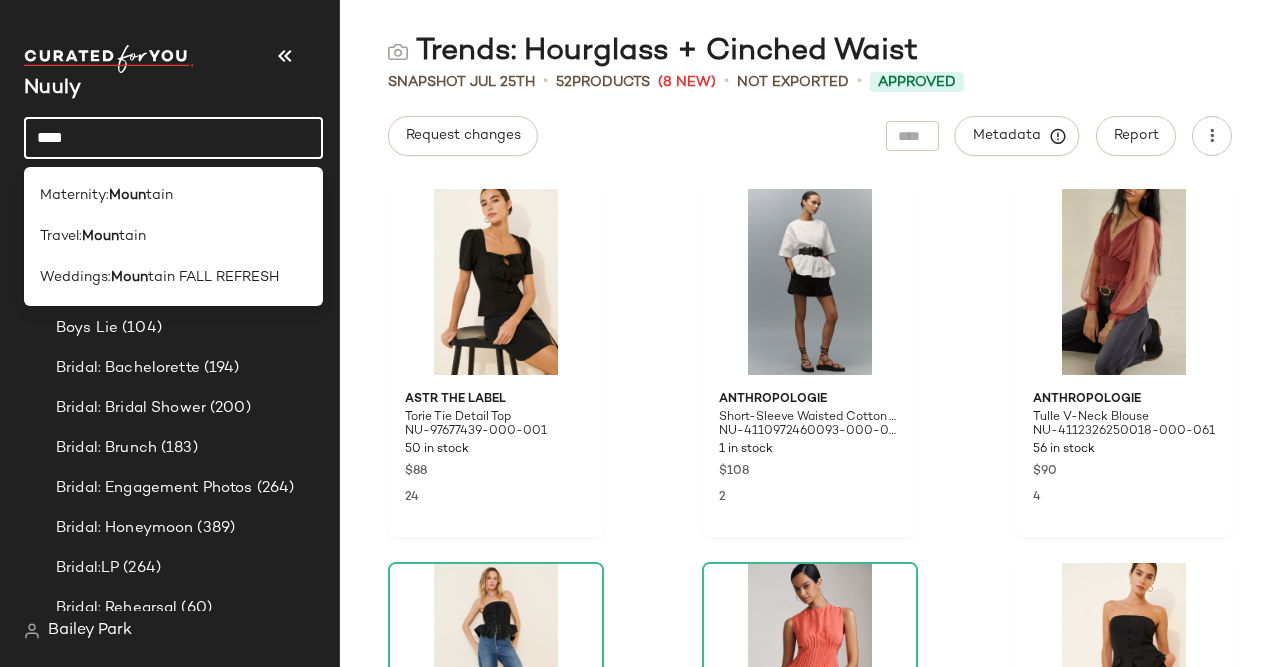 type on "****" 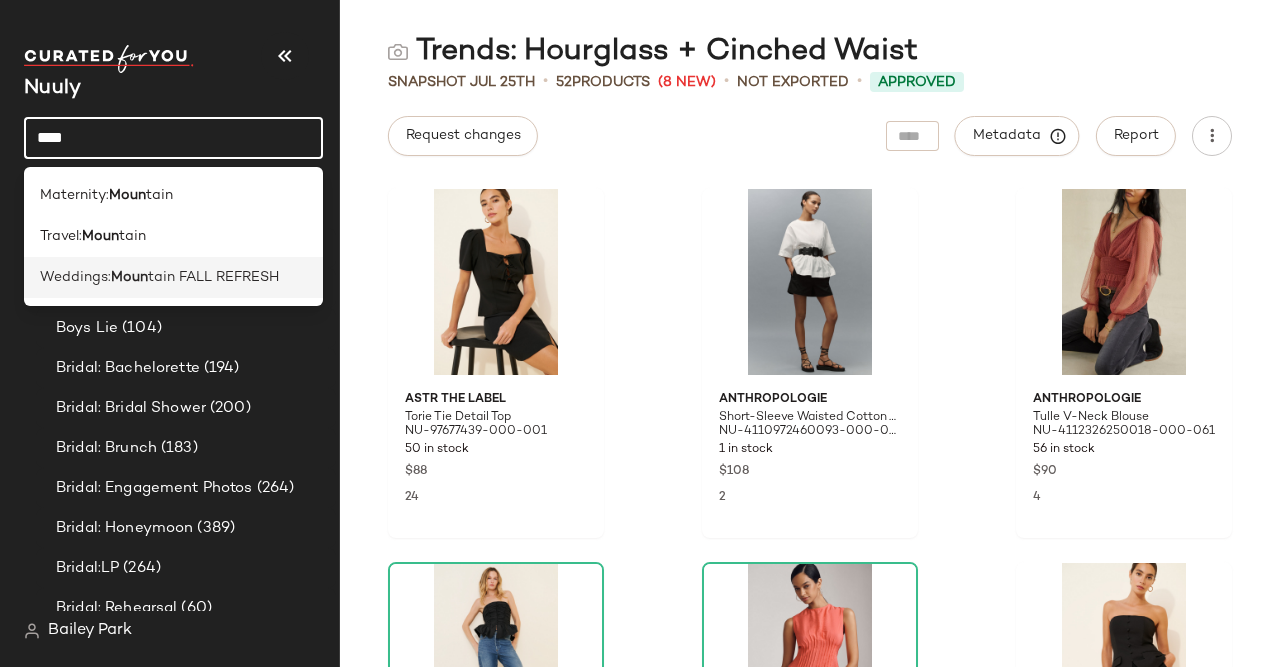 drag, startPoint x: 246, startPoint y: 125, endPoint x: 188, endPoint y: 270, distance: 156.16978 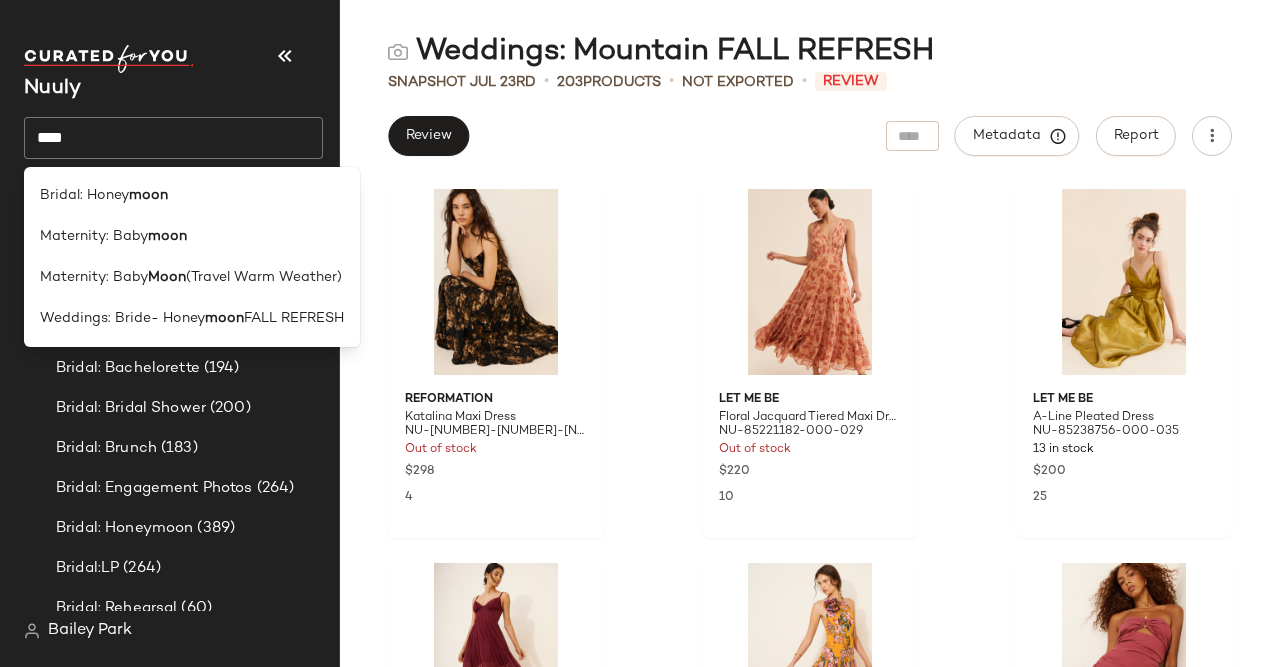 click on "****" 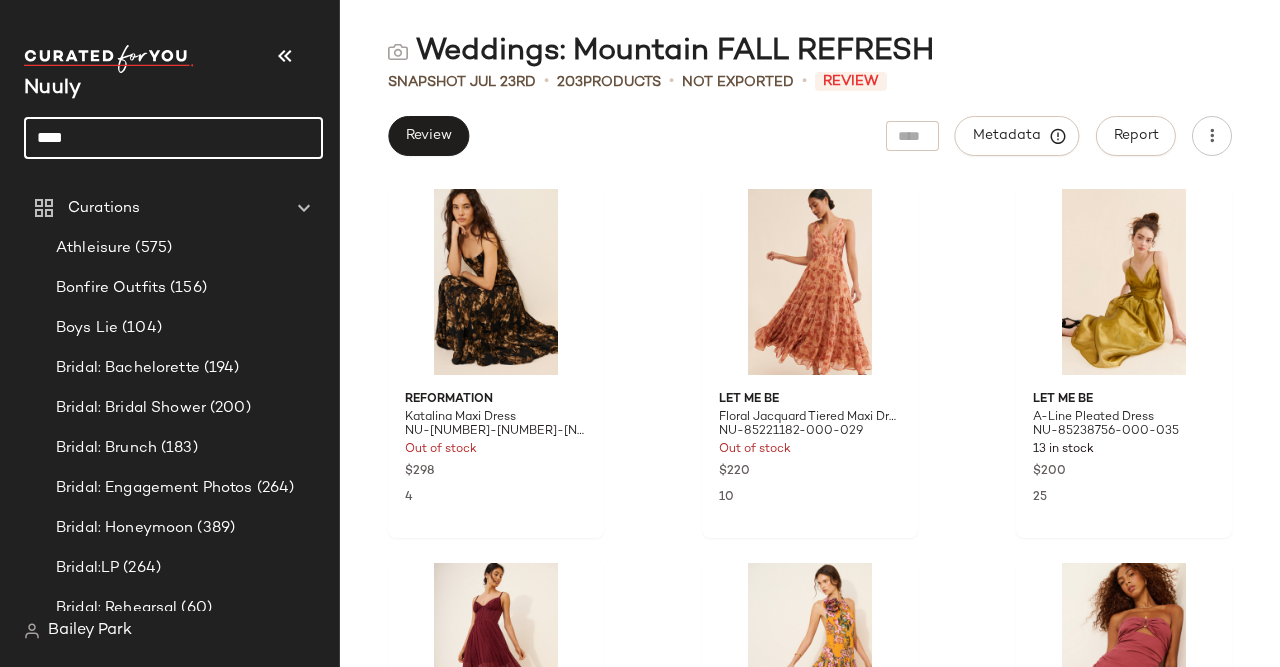 click on "****" 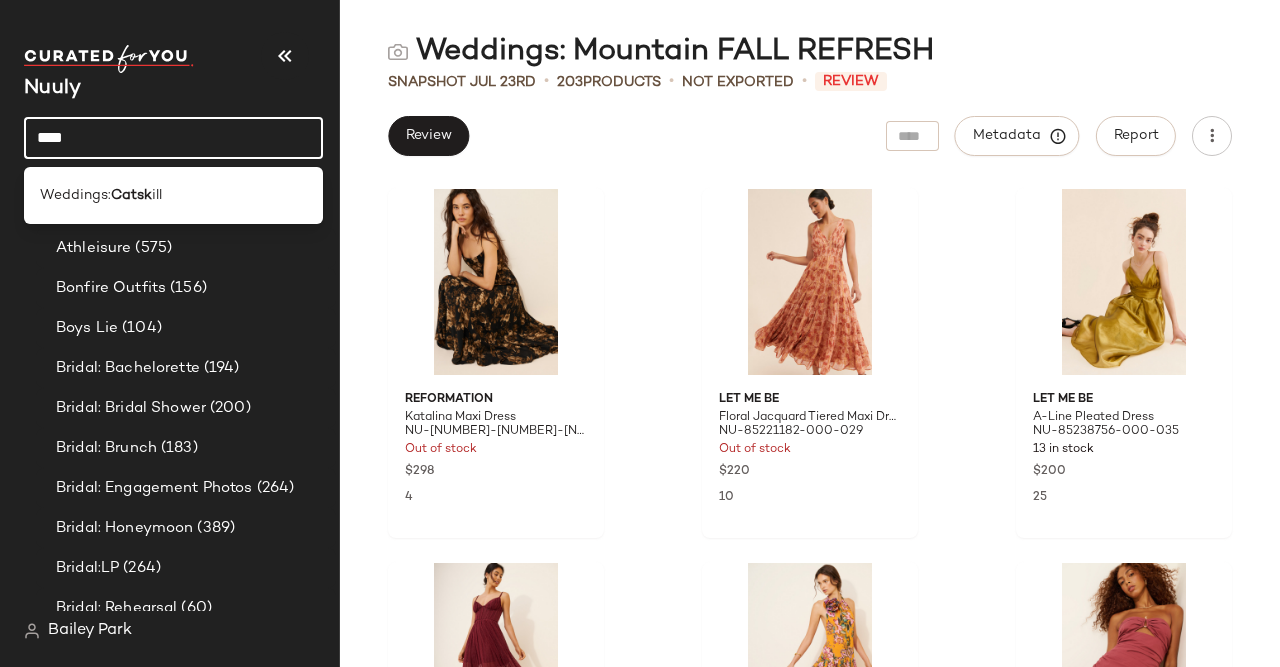 type on "****" 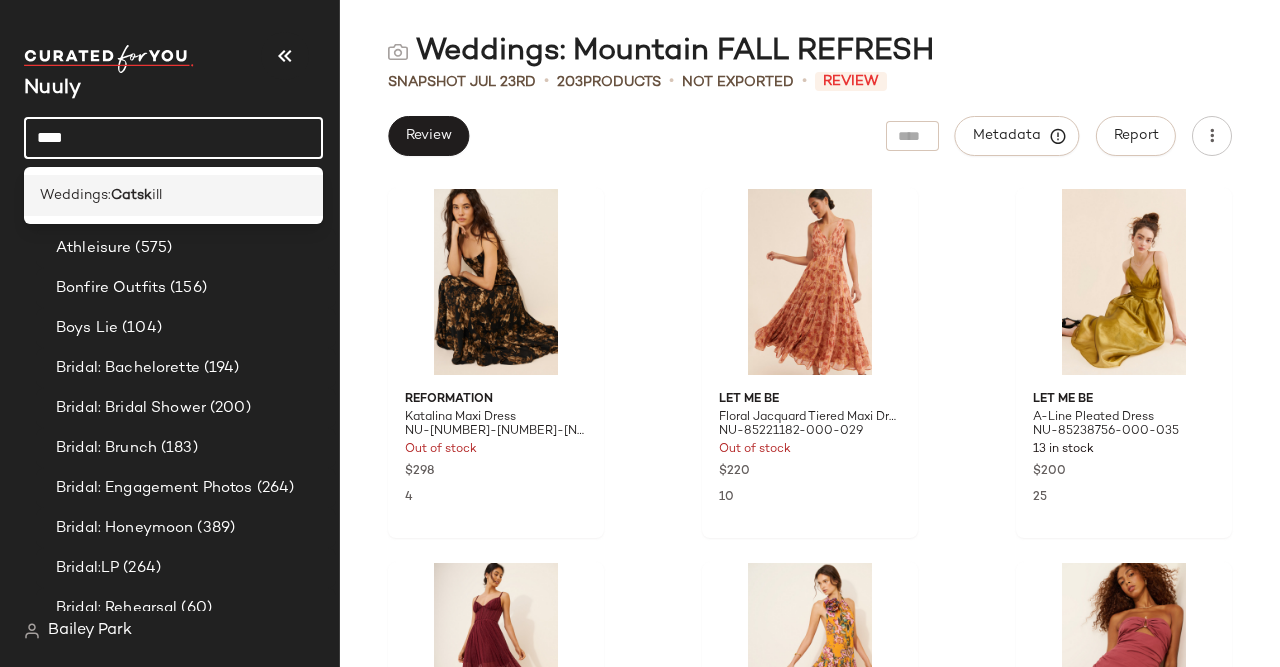drag, startPoint x: 193, startPoint y: 142, endPoint x: 147, endPoint y: 197, distance: 71.70077 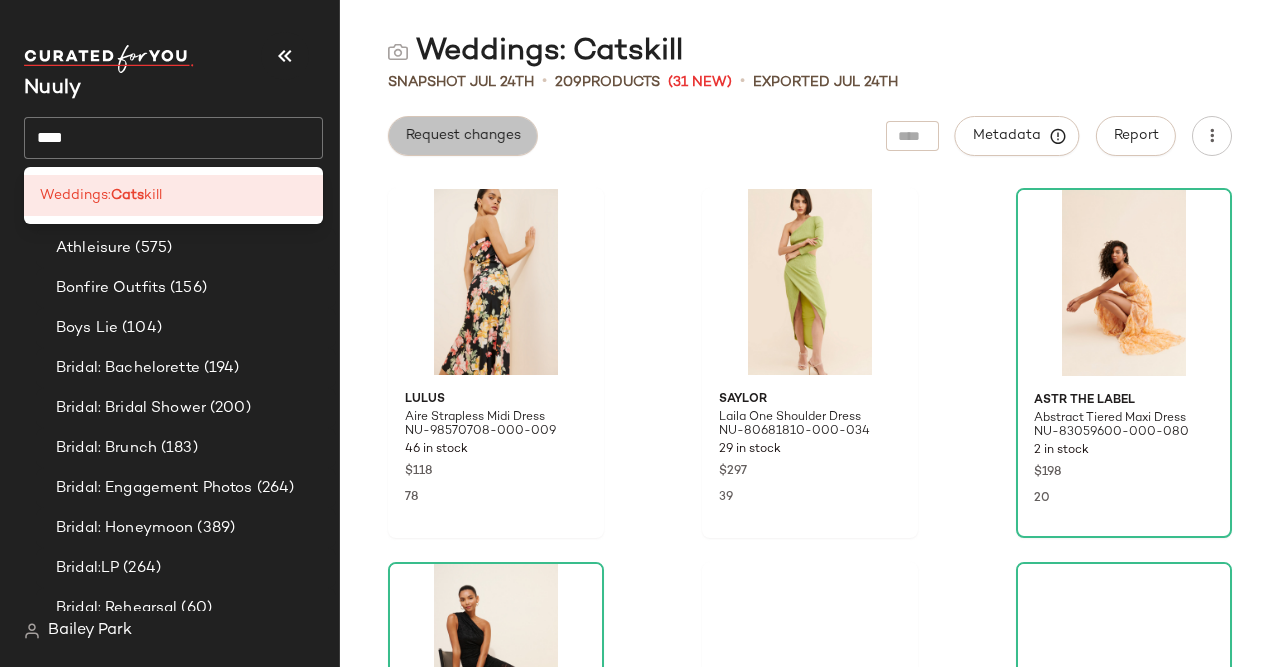 click on "Request changes" 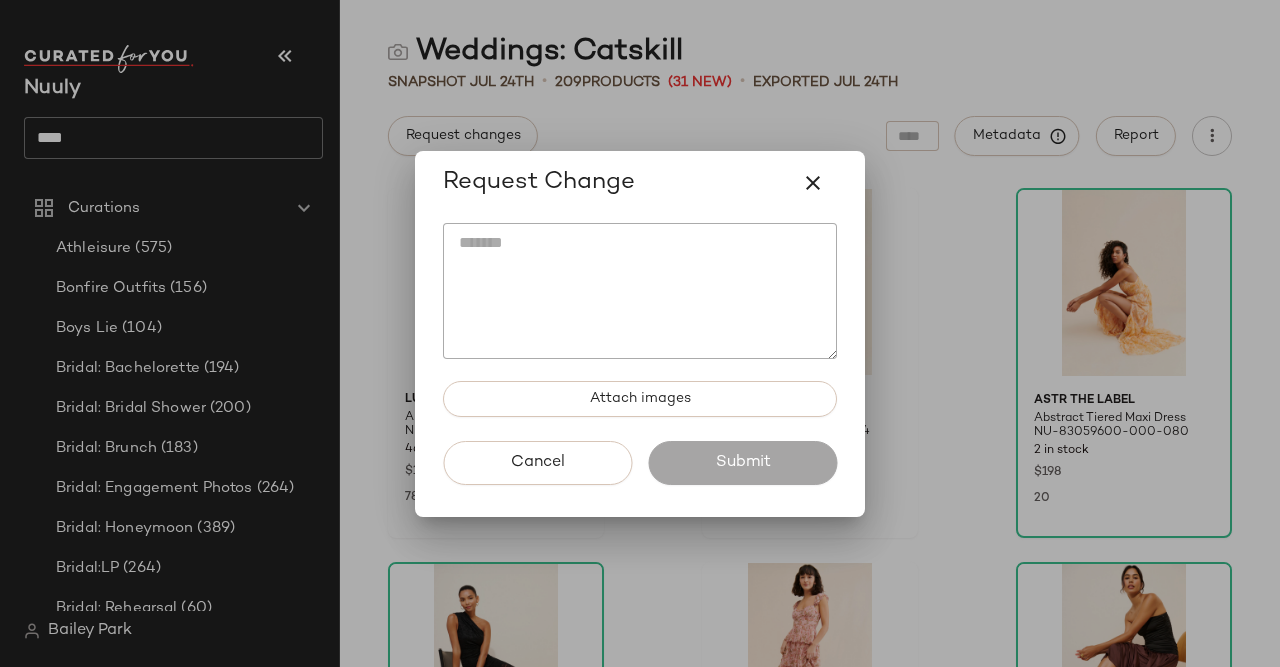 click 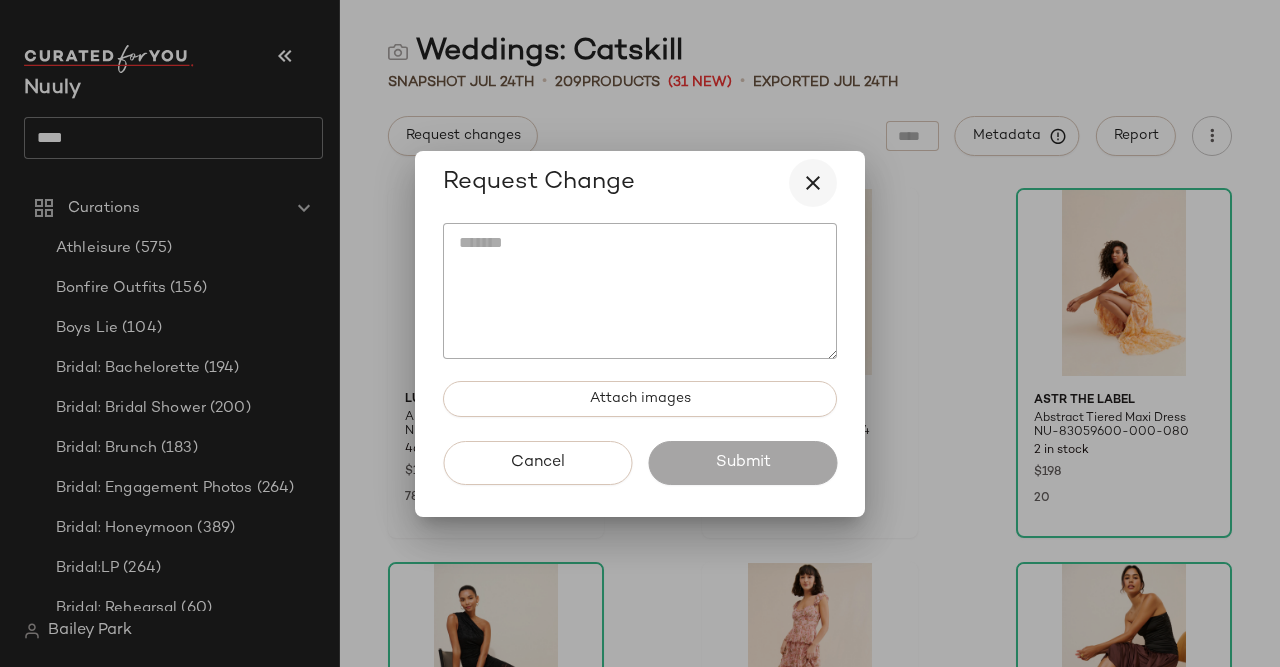 click at bounding box center (813, 183) 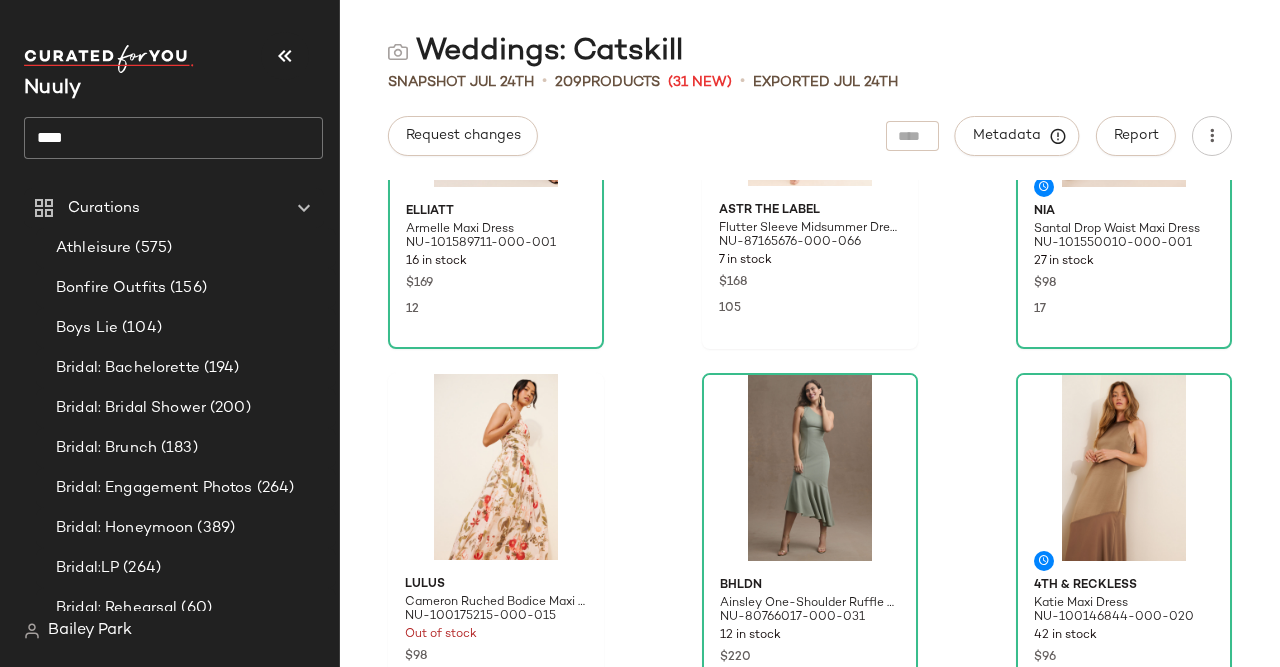 scroll, scrollTop: 752, scrollLeft: 0, axis: vertical 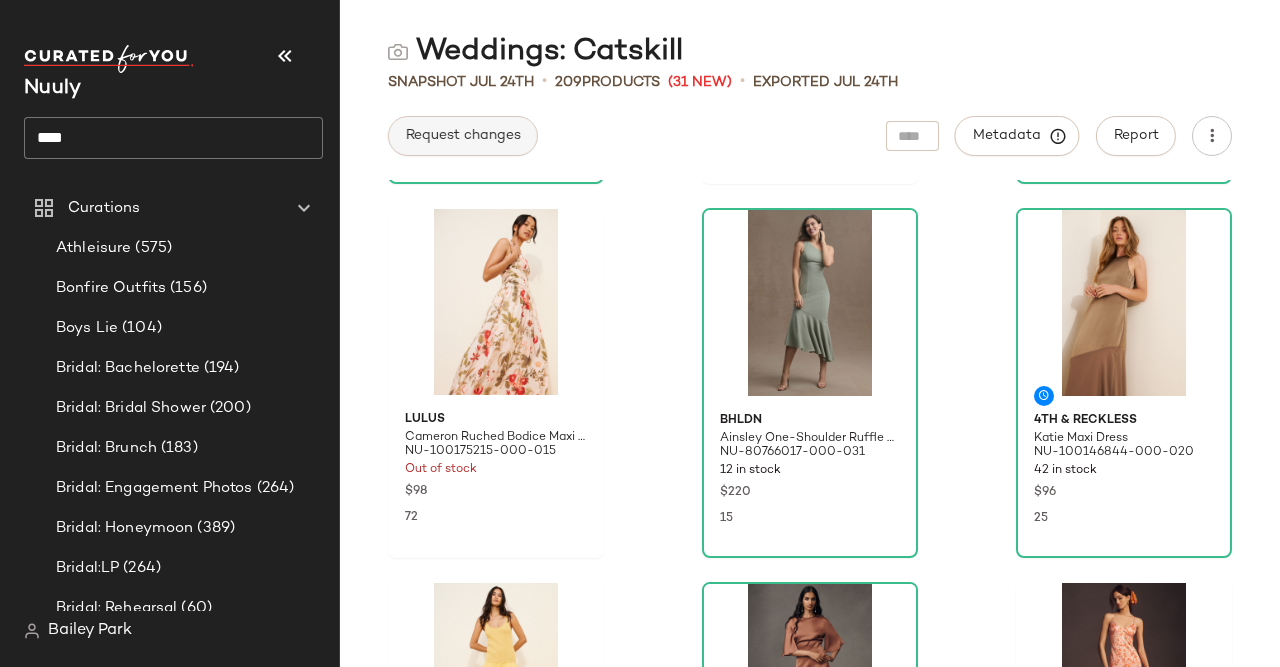 click on "Request changes" at bounding box center (463, 136) 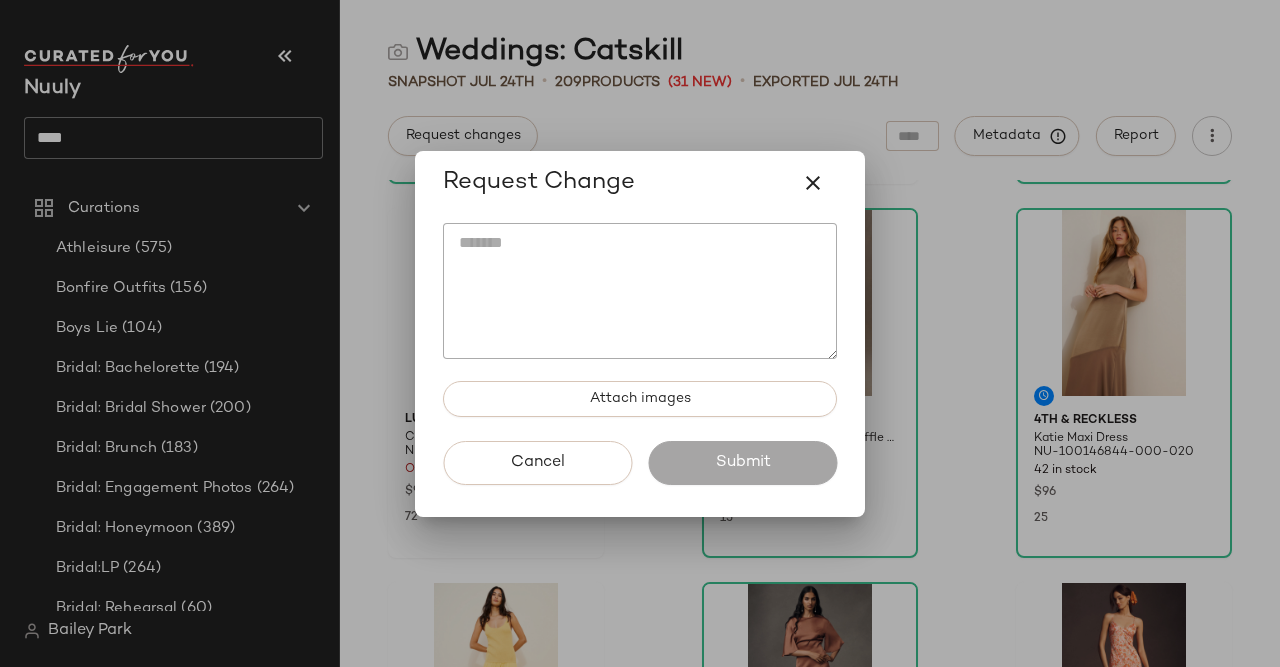 click 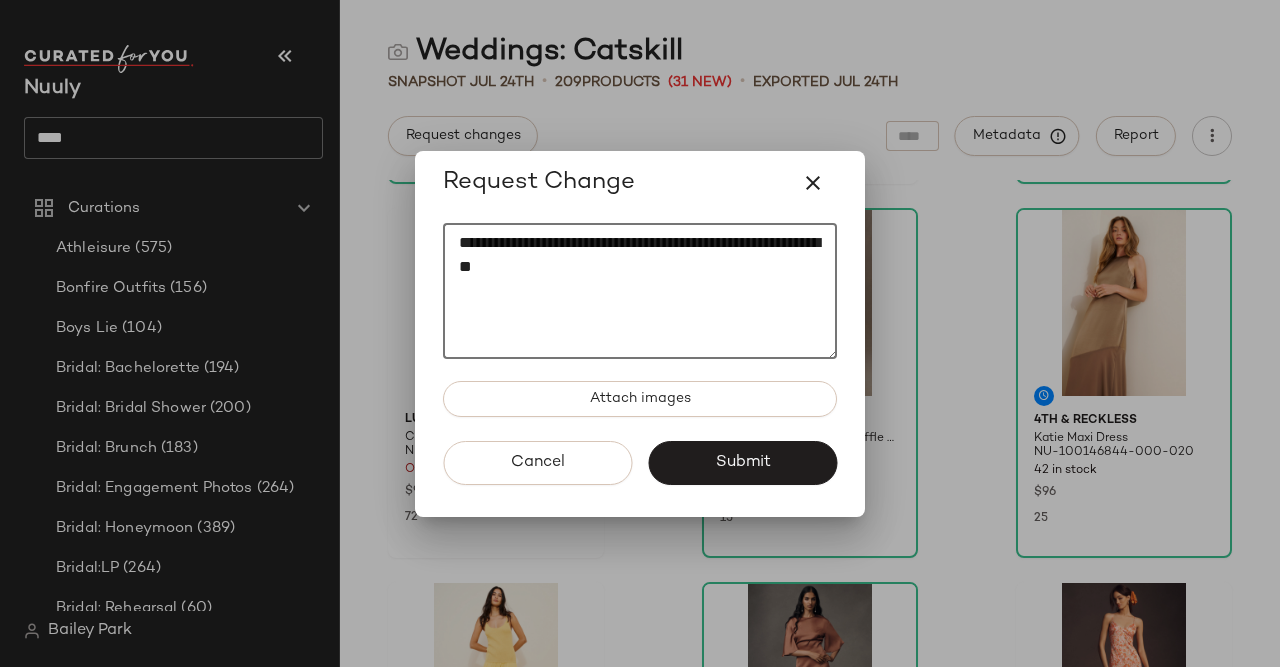 type on "**********" 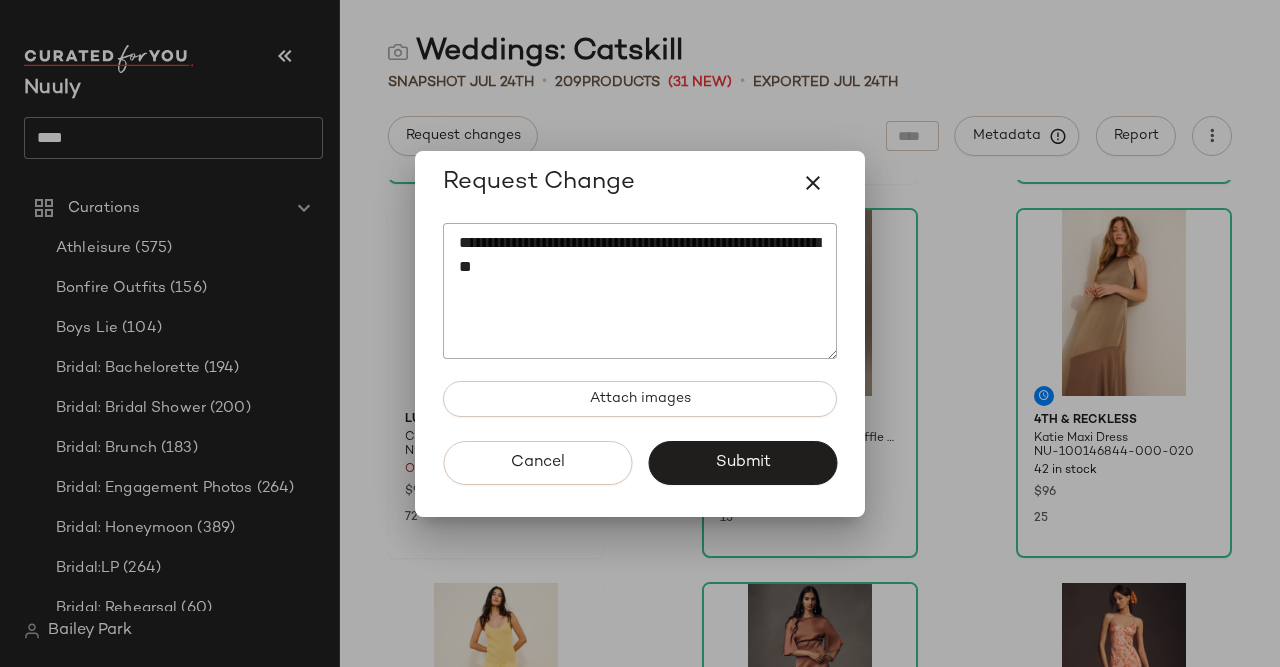 click on "Cancel   Submit" 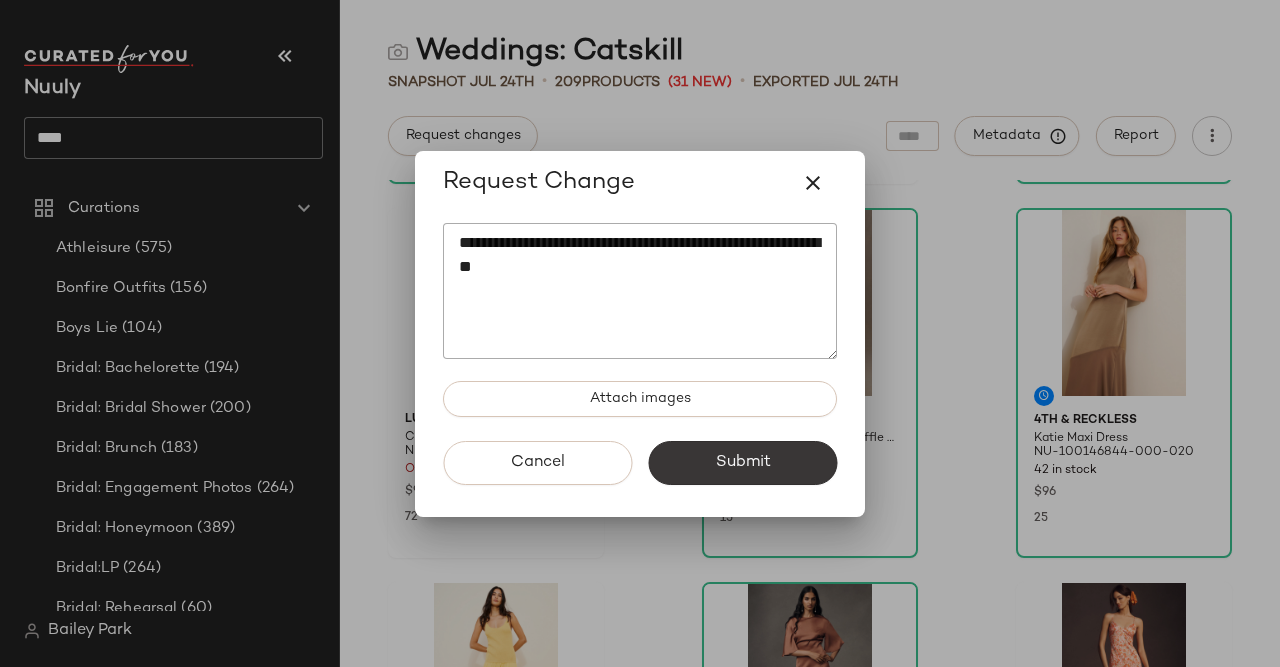 click on "Submit" 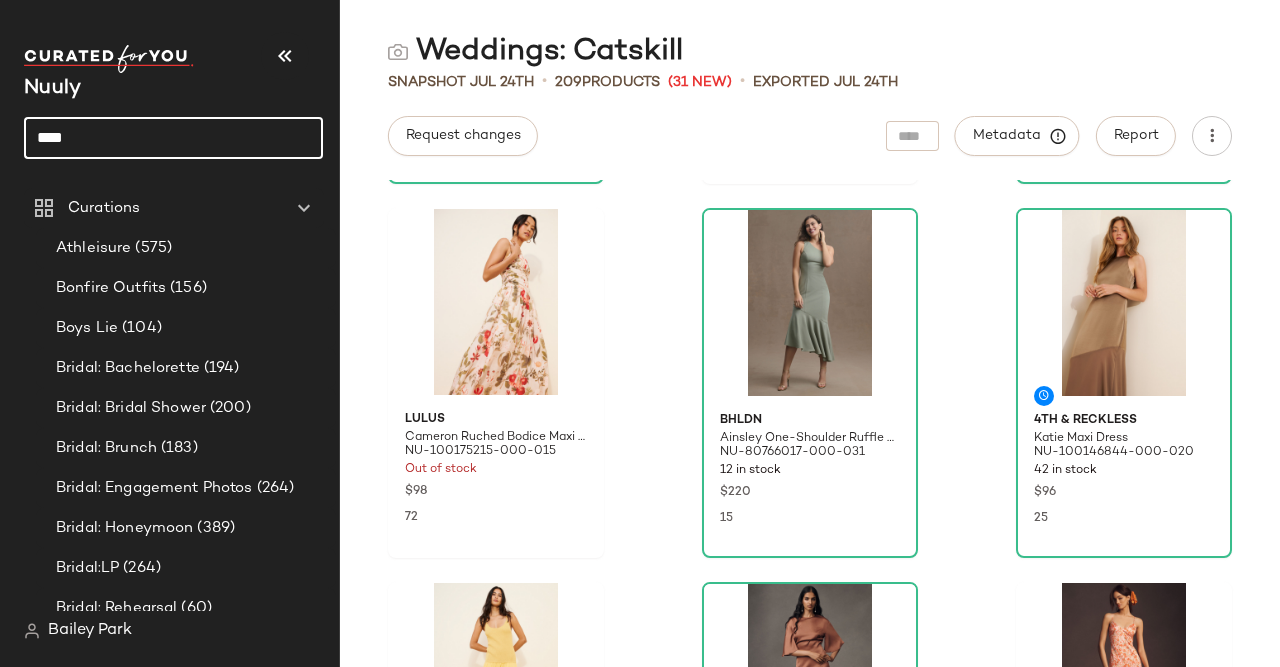 click on "****" 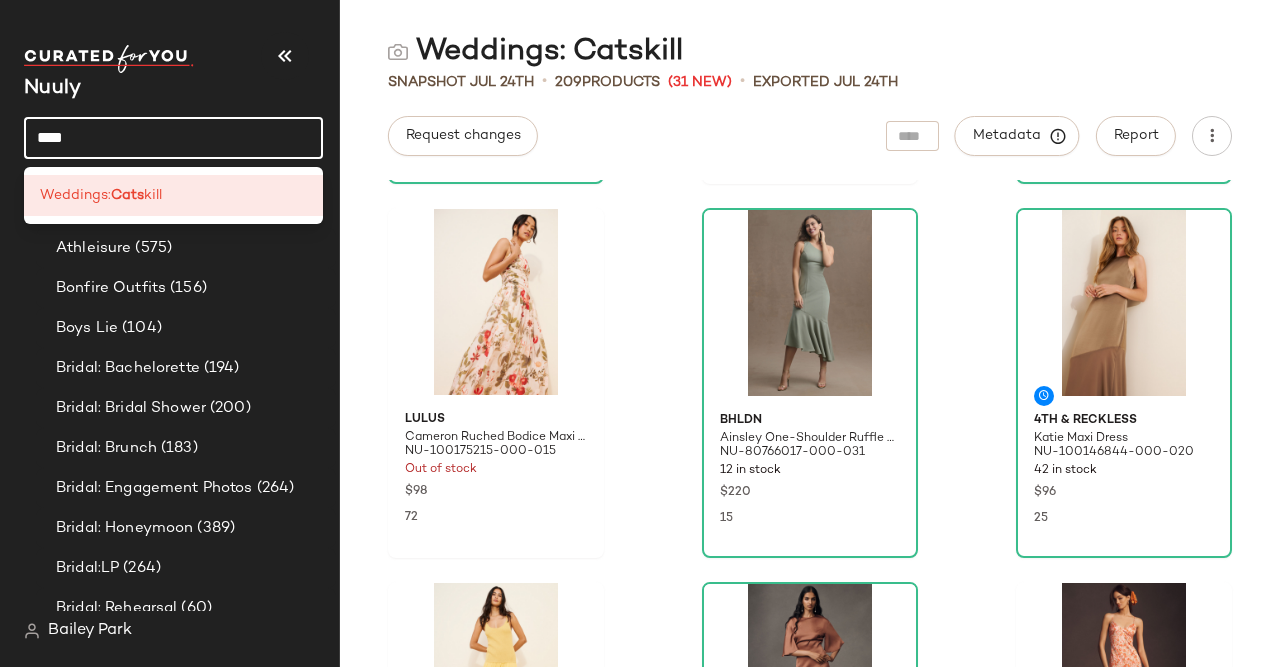 click on "****" 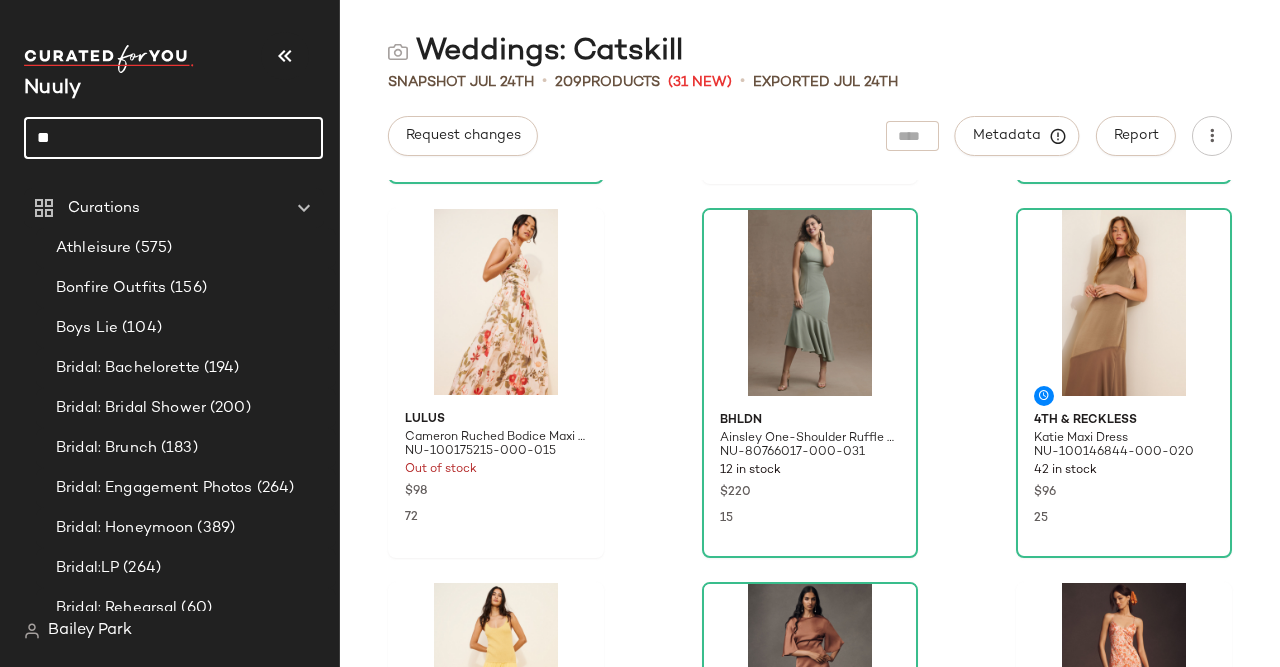 type on "*" 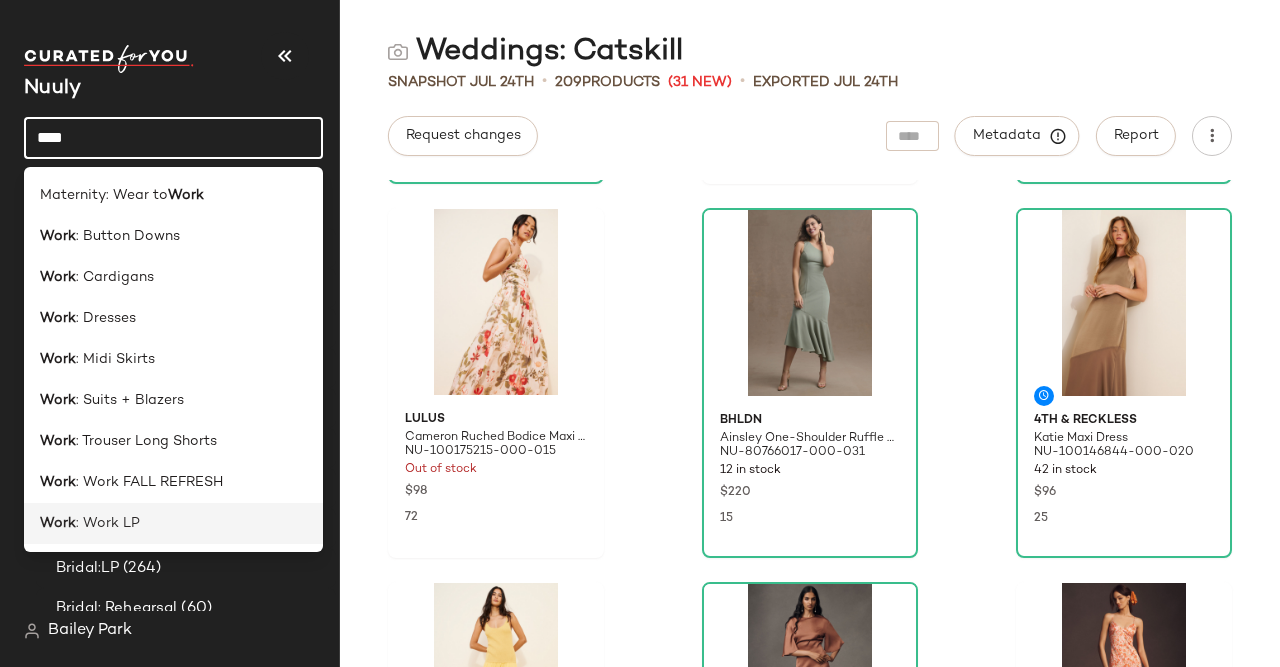 type on "****" 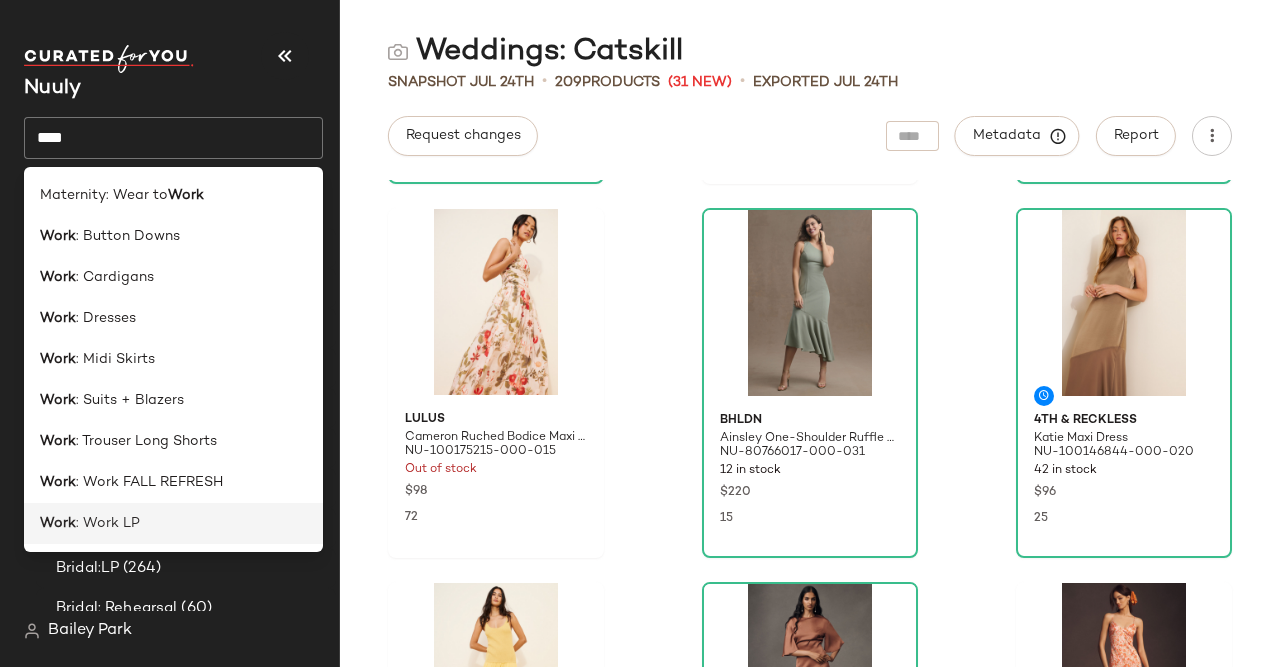 click on ": Work LP" at bounding box center (108, 523) 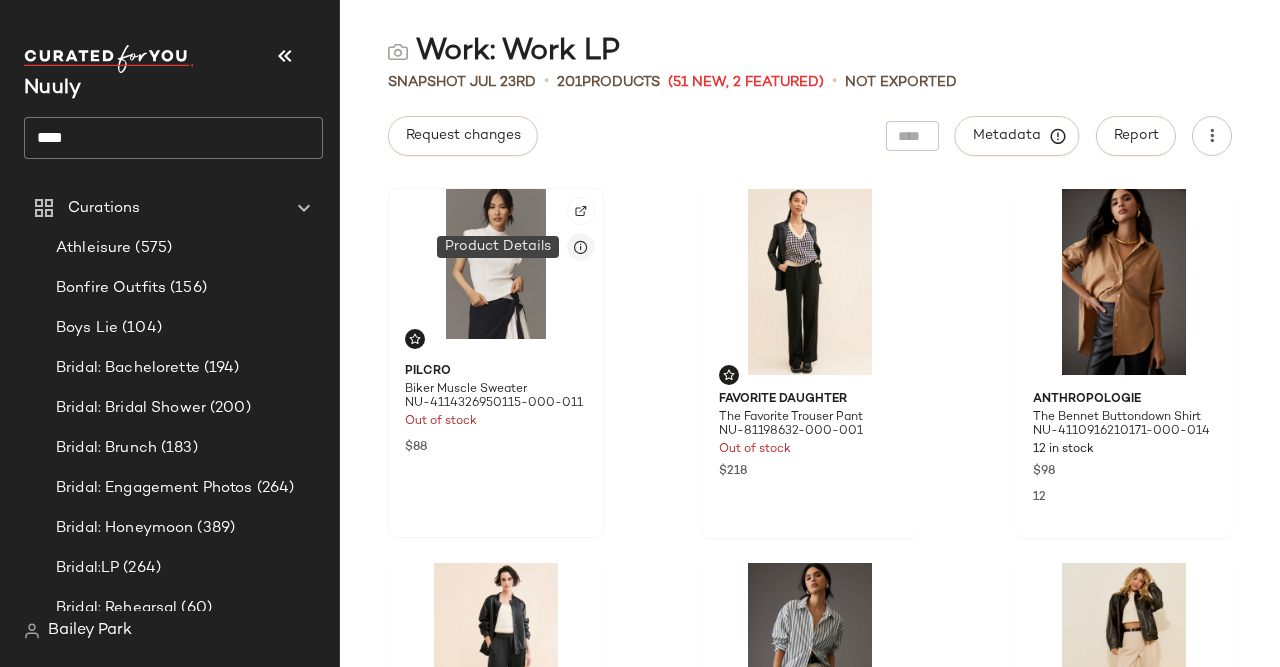 scroll, scrollTop: 0, scrollLeft: 0, axis: both 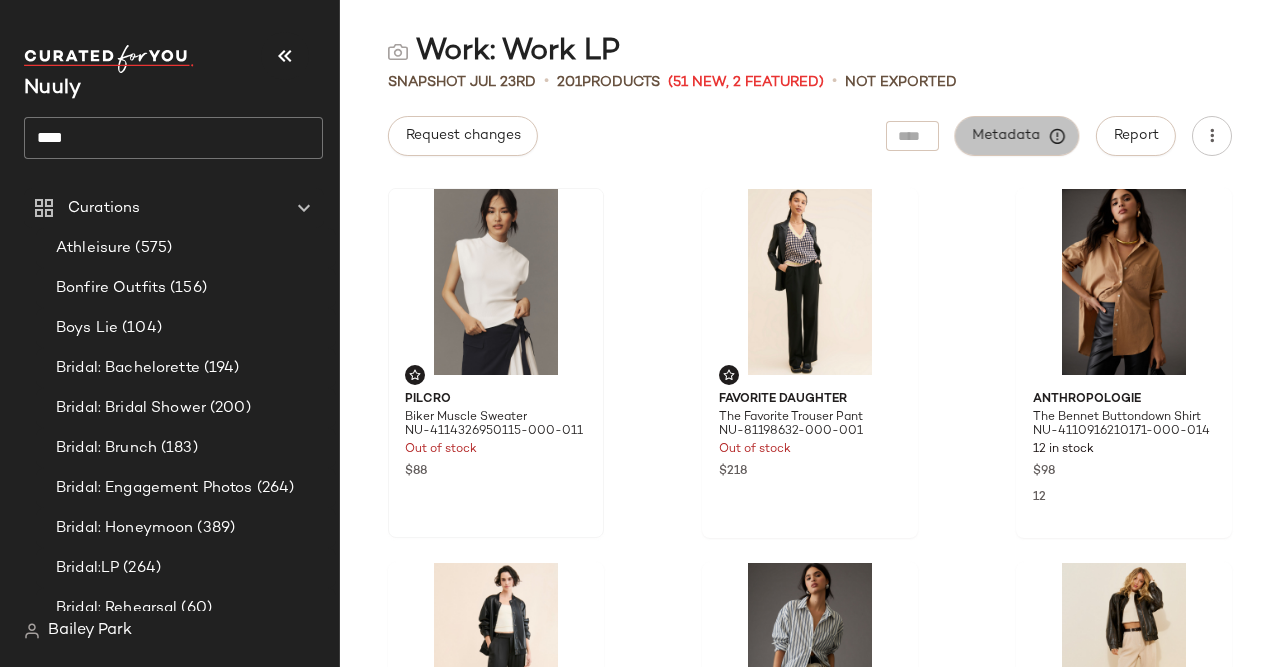 click on "Metadata" 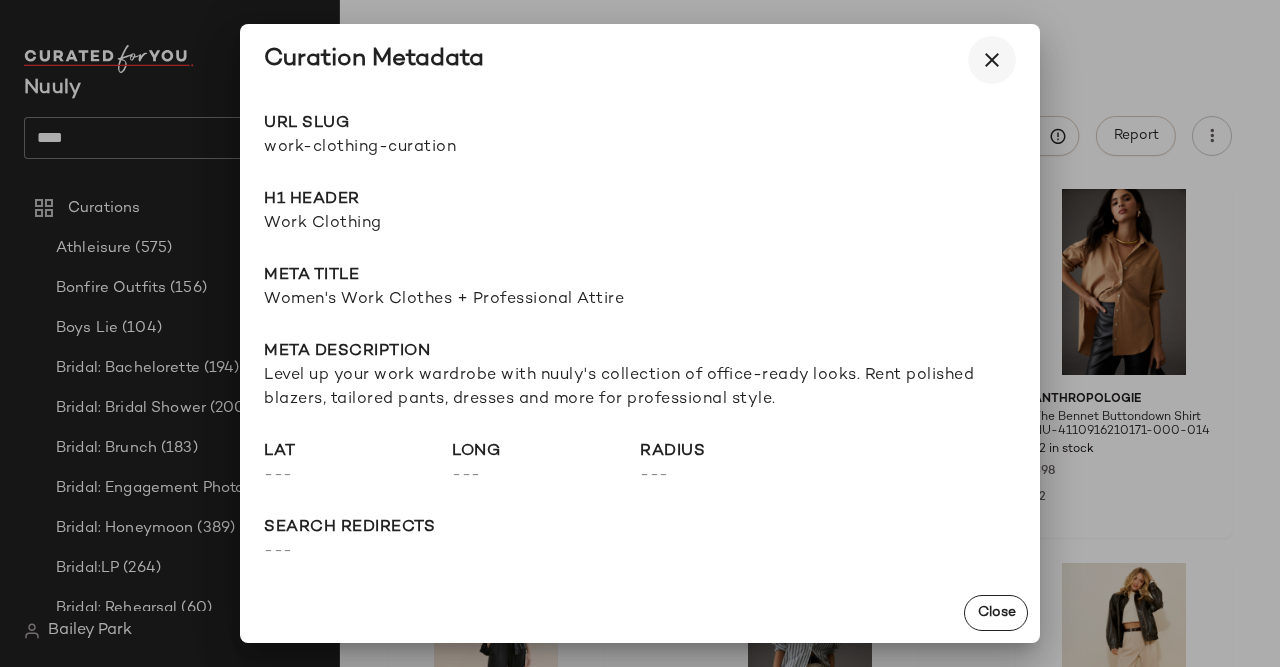 click at bounding box center [992, 60] 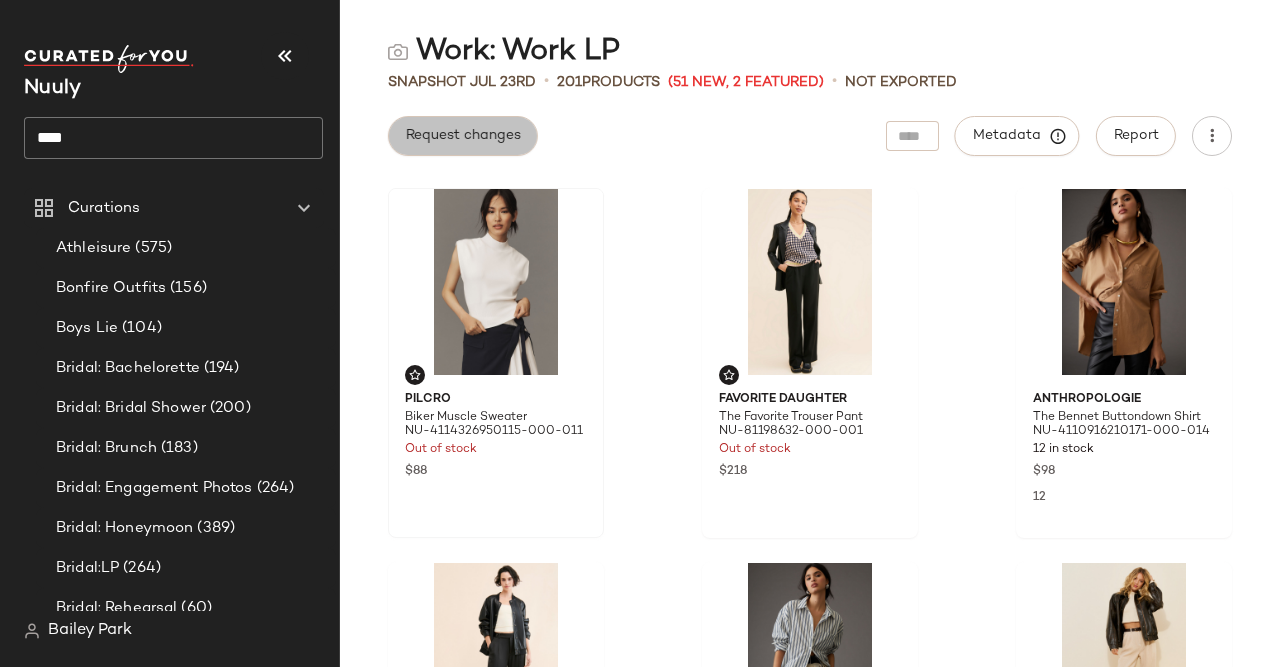 click on "Request changes" 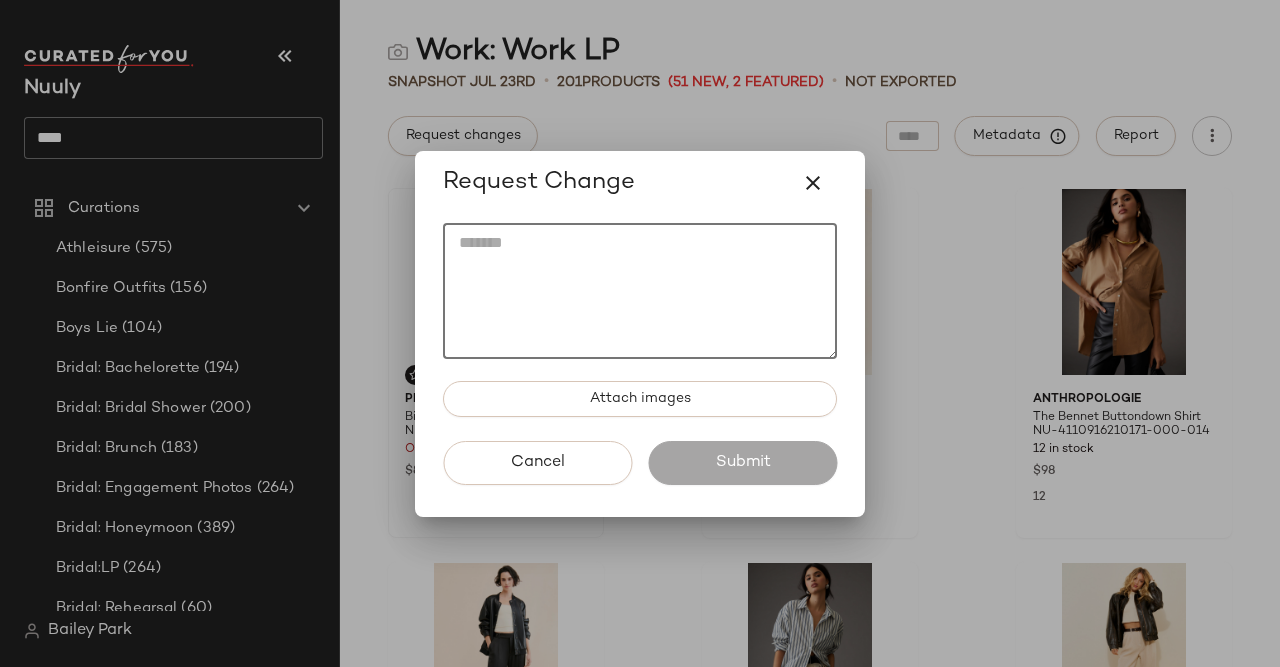 click 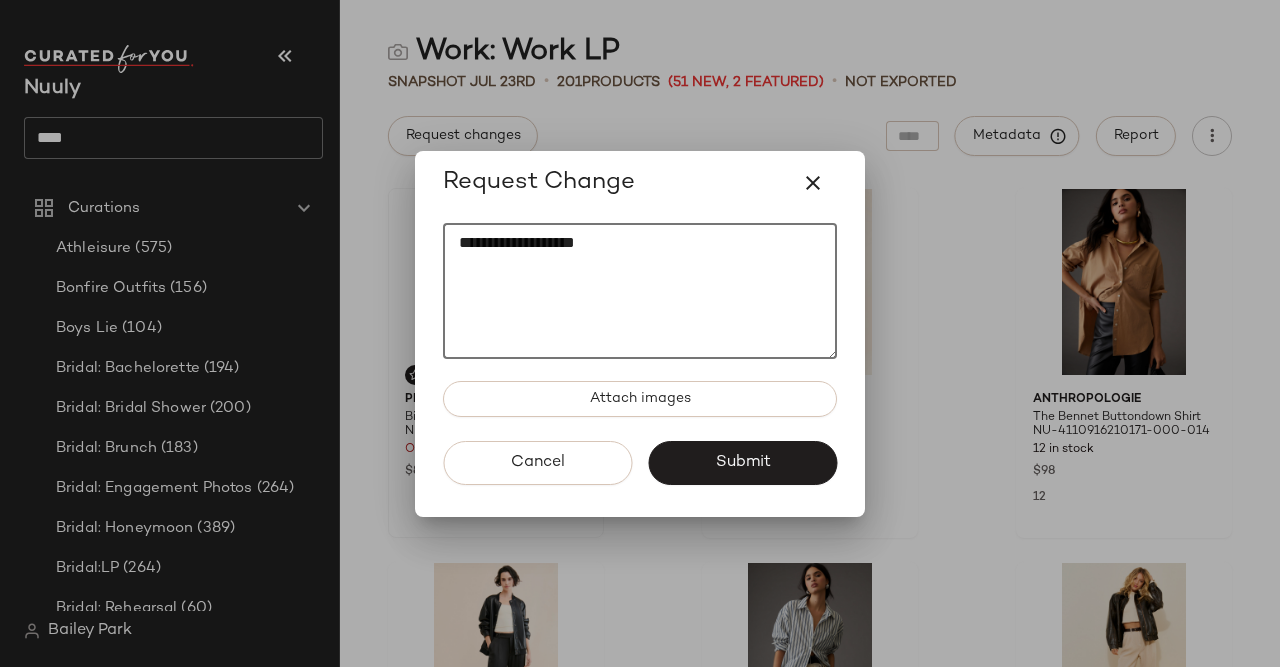 paste on "**********" 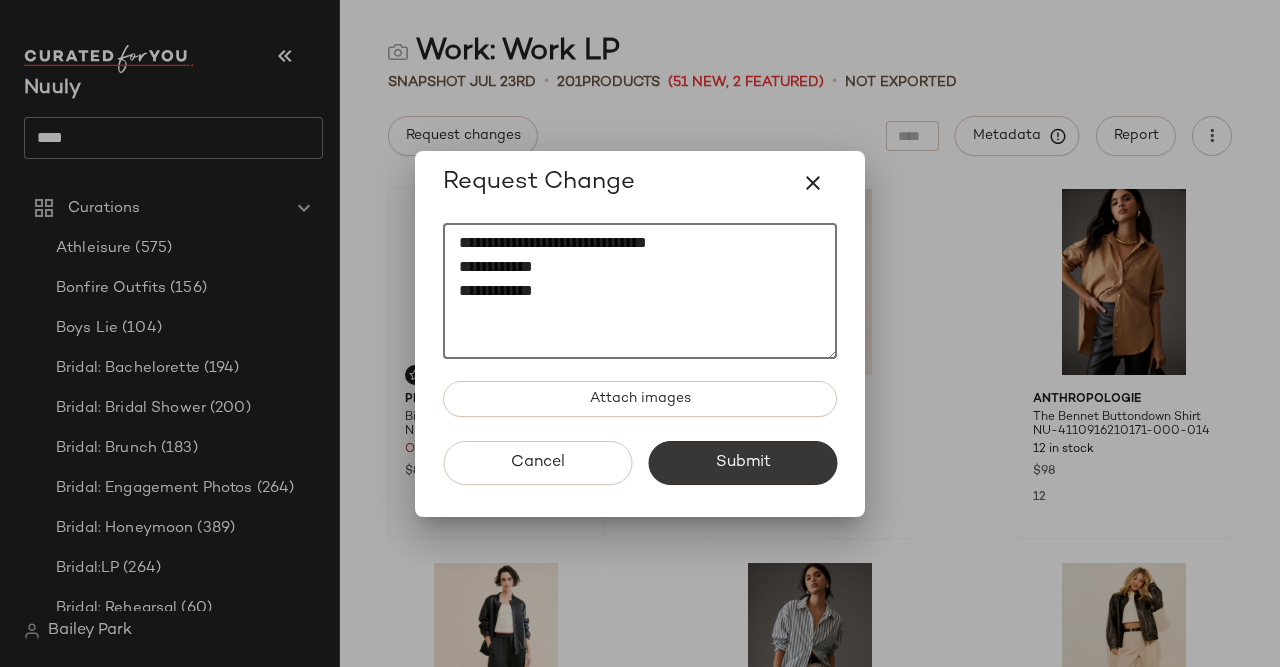 type on "**********" 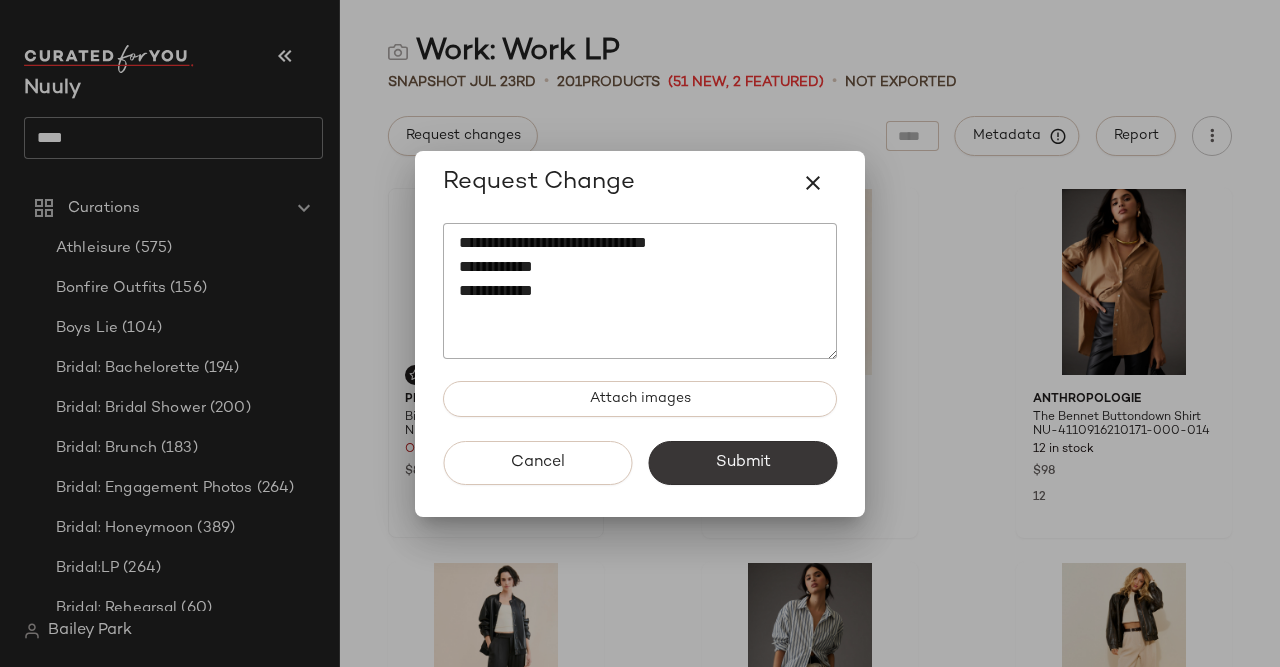 click on "Submit" at bounding box center [742, 463] 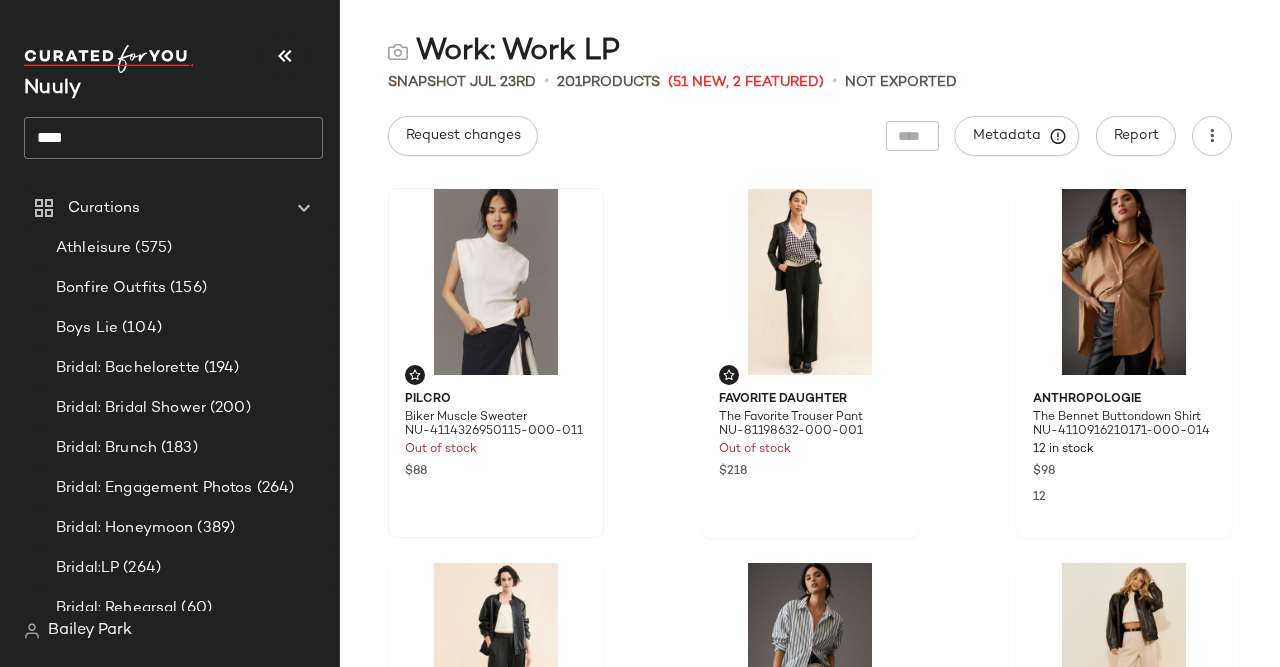 click on "****" 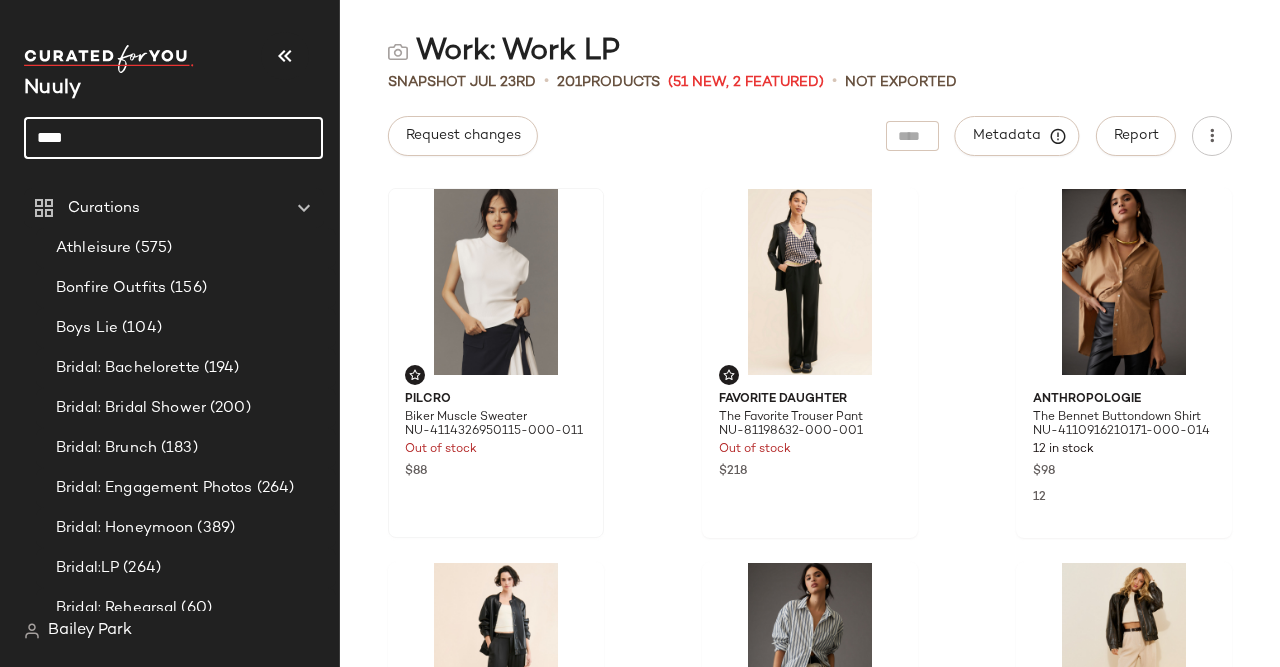 click on "****" 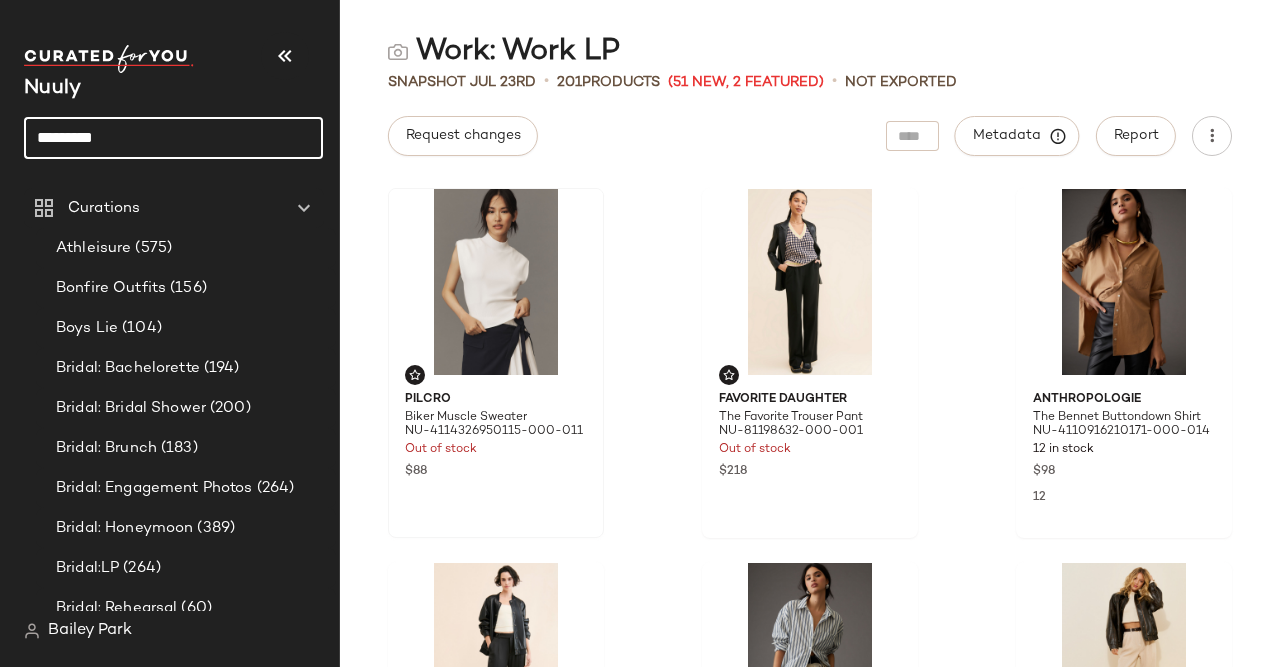 click on "*********" 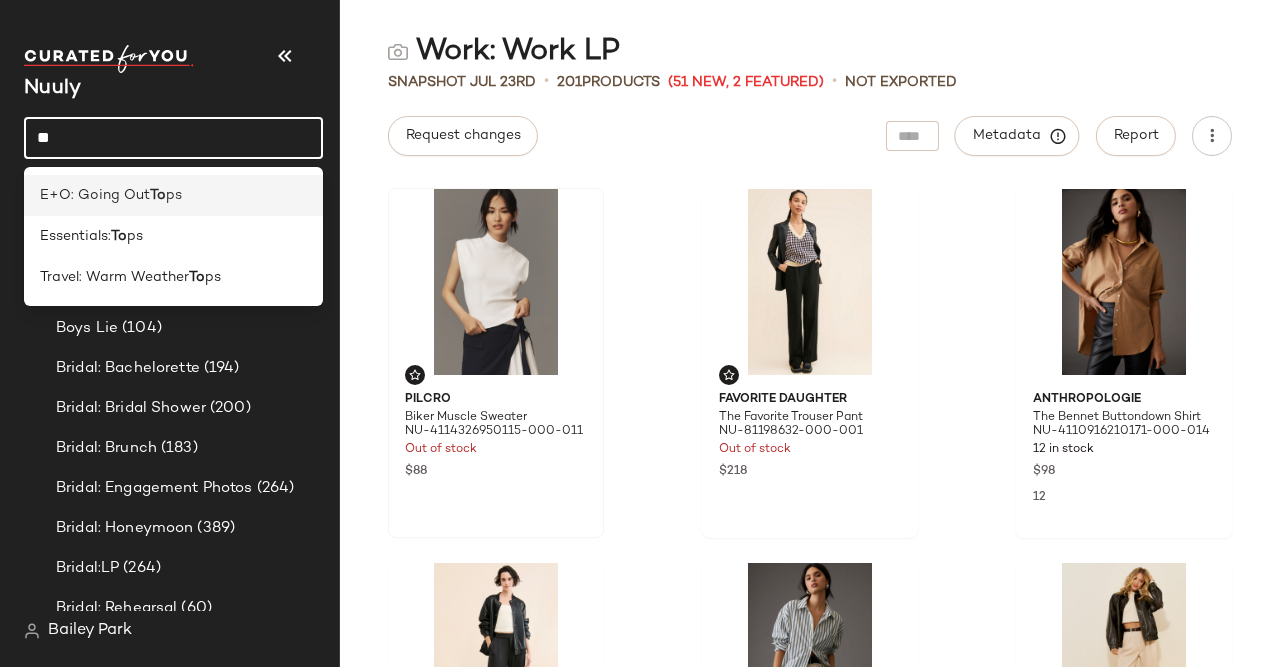 type on "*" 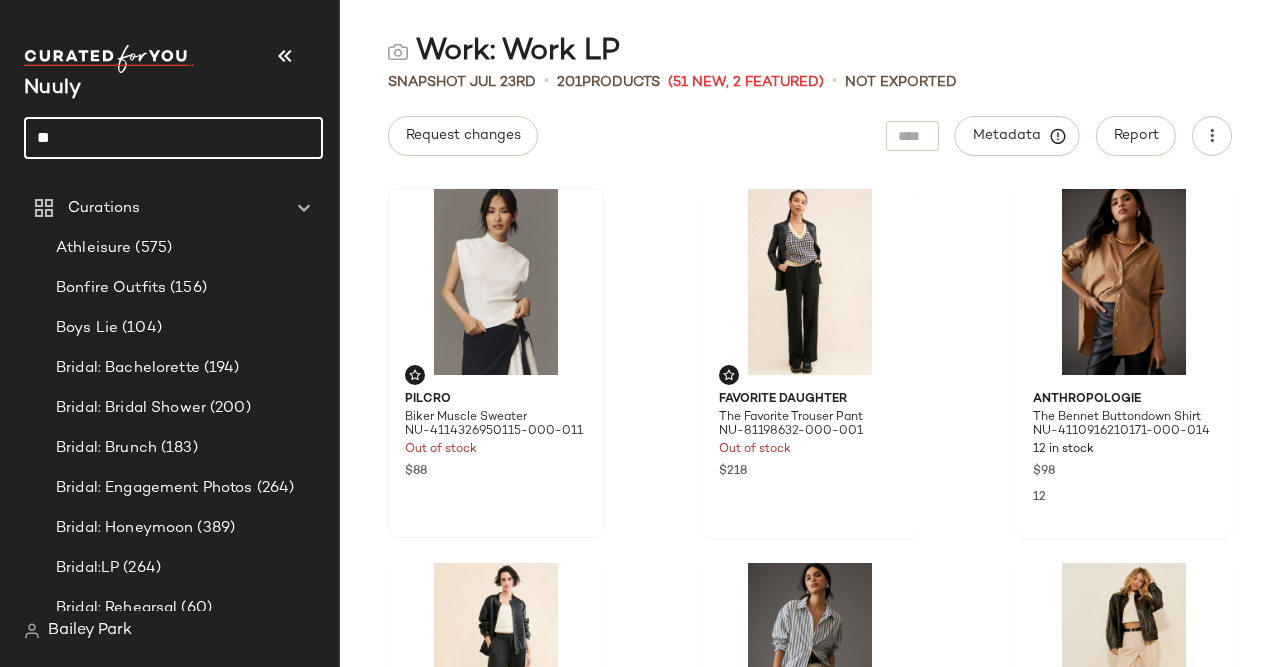 type on "*" 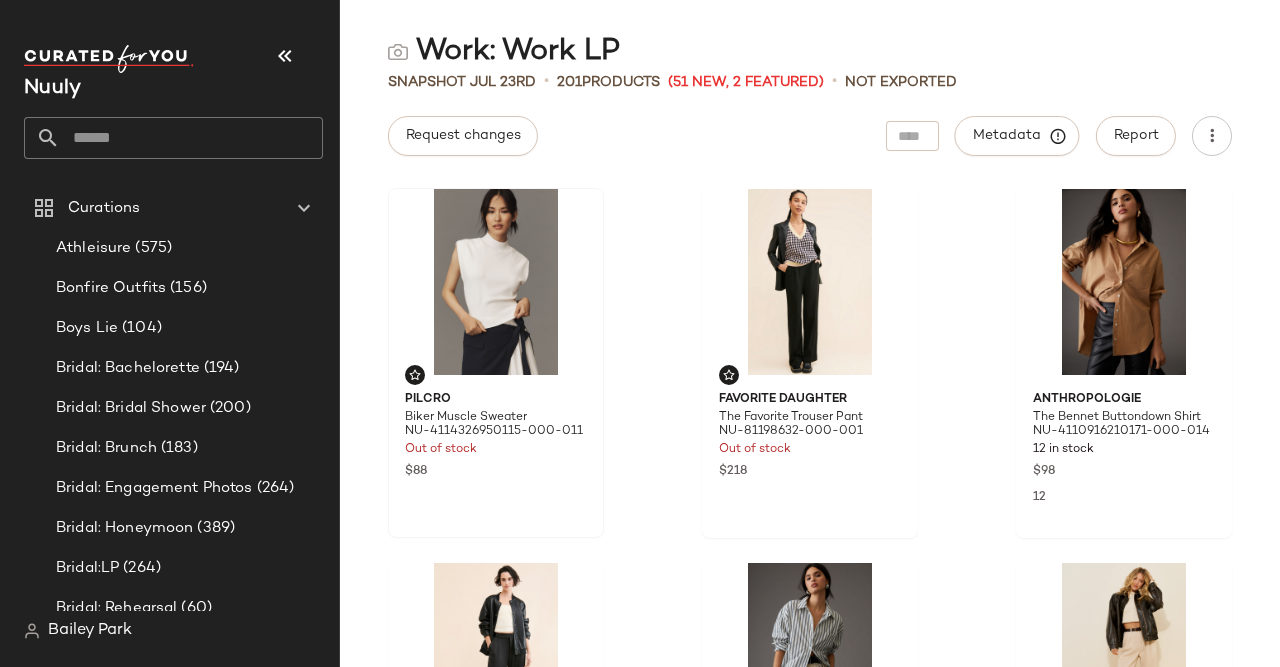 click on "Nuuly" 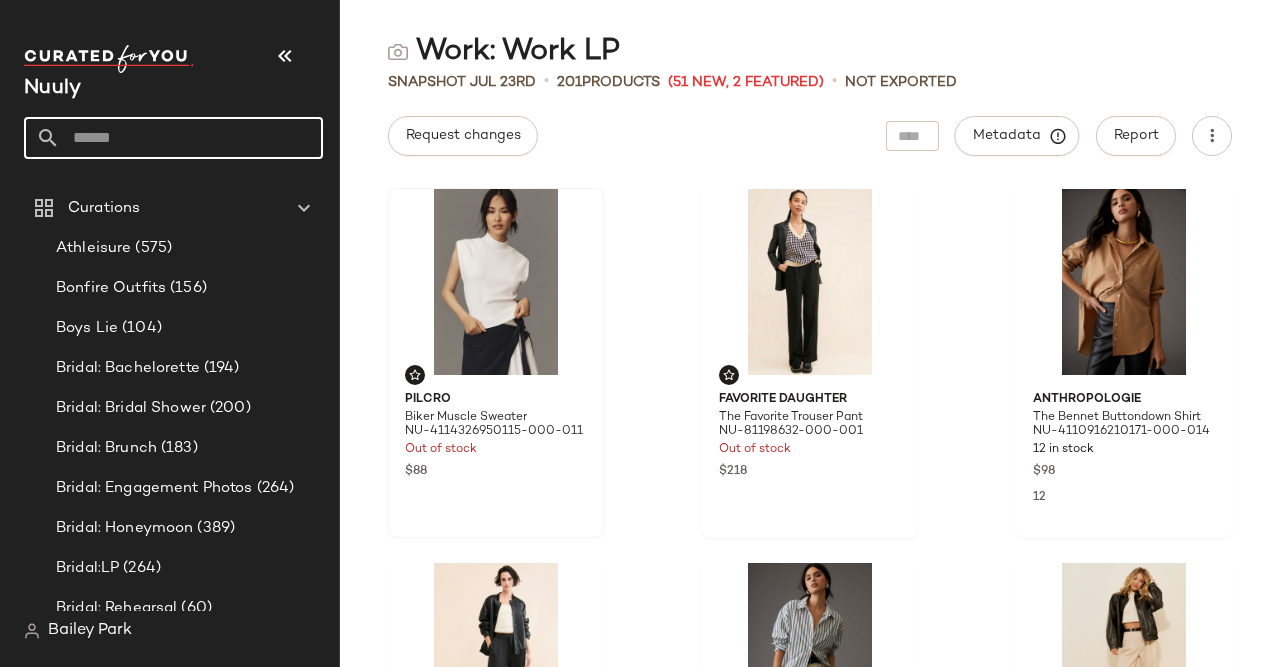 paste on "**********" 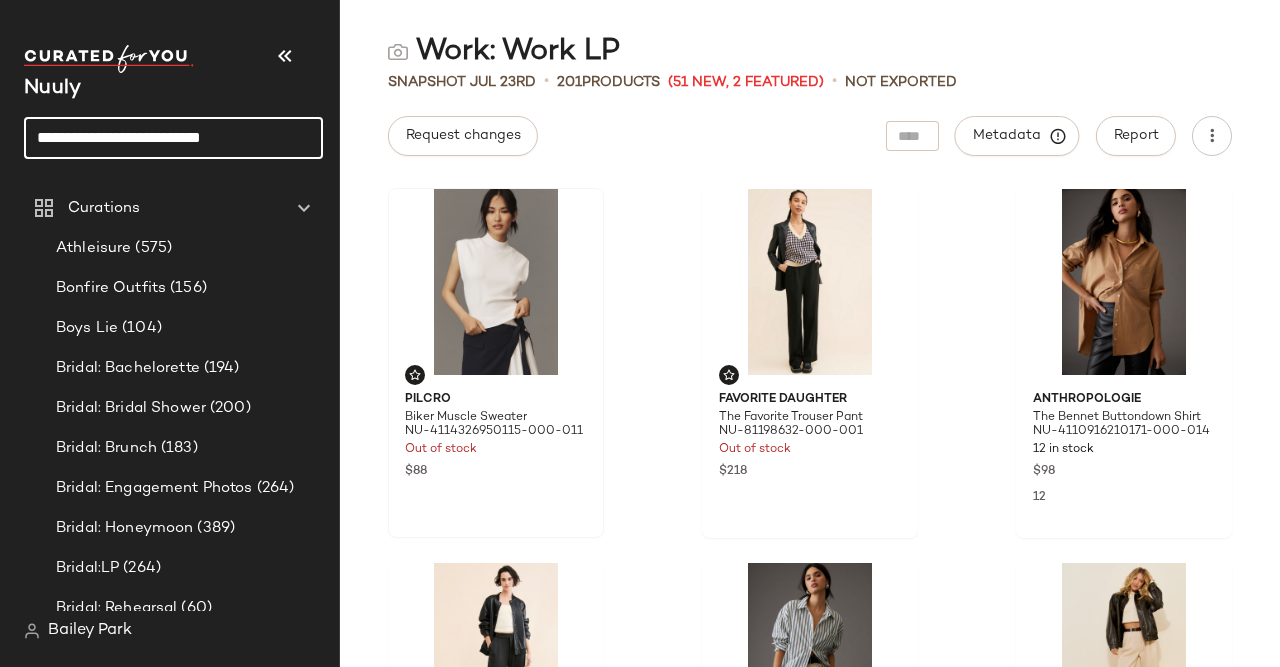 type on "**********" 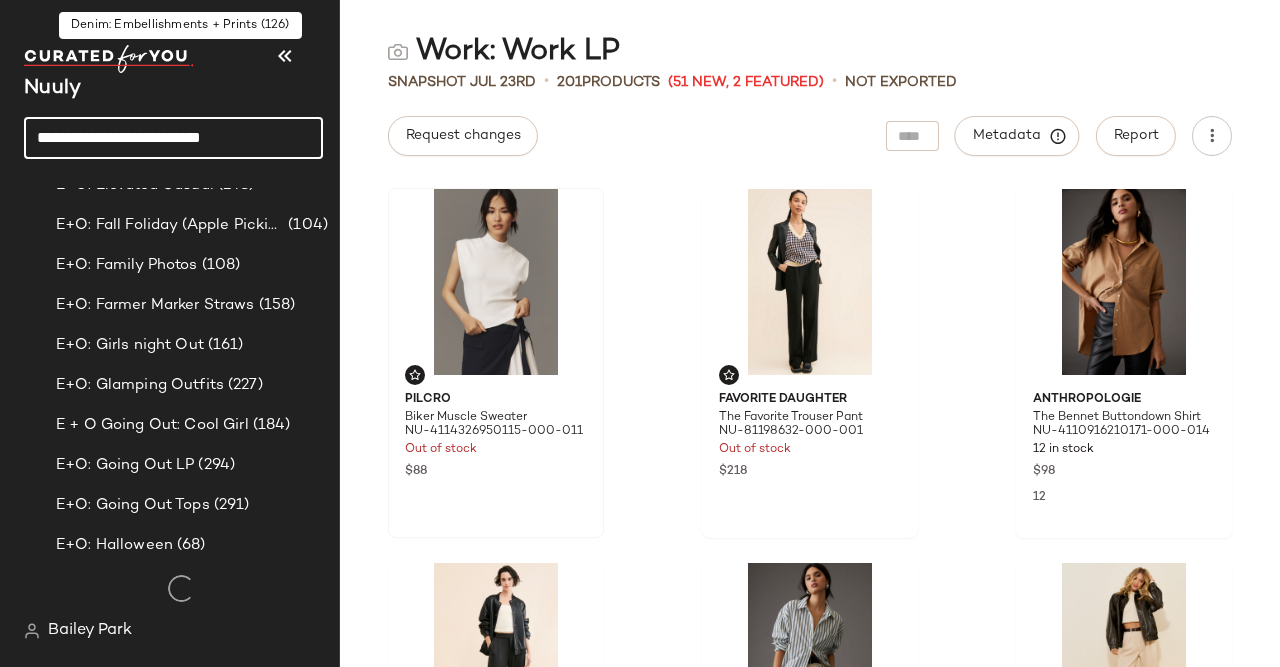 scroll, scrollTop: 3664, scrollLeft: 0, axis: vertical 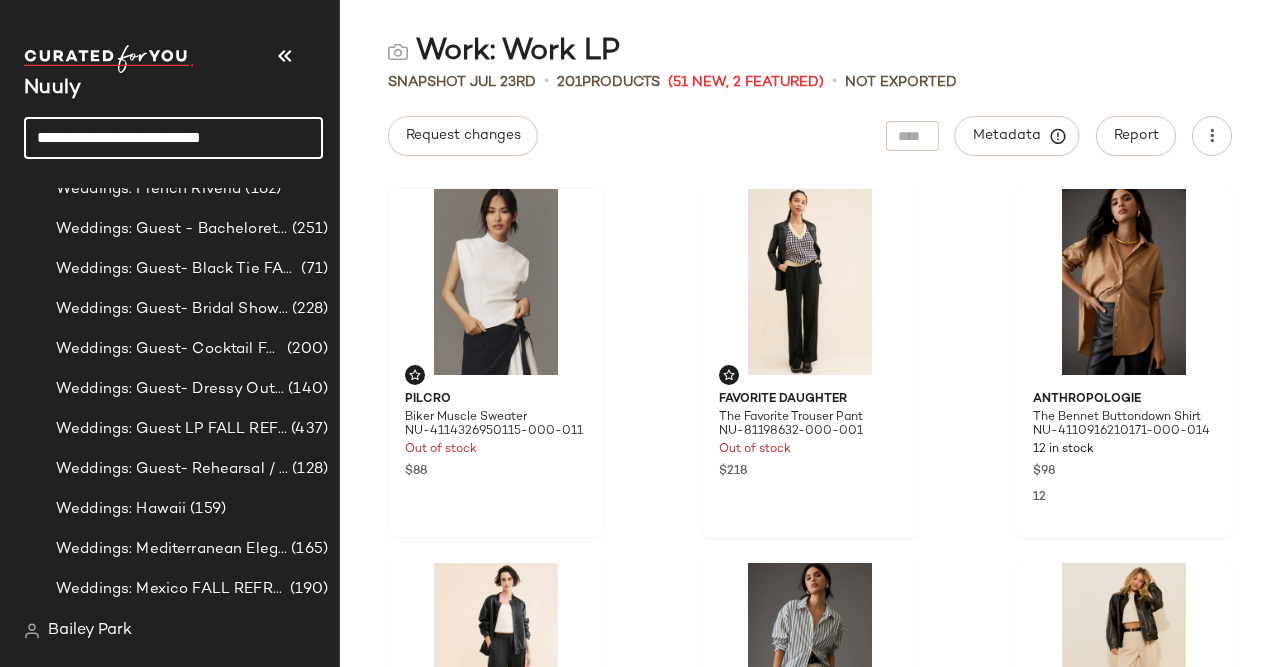 click on "**********" 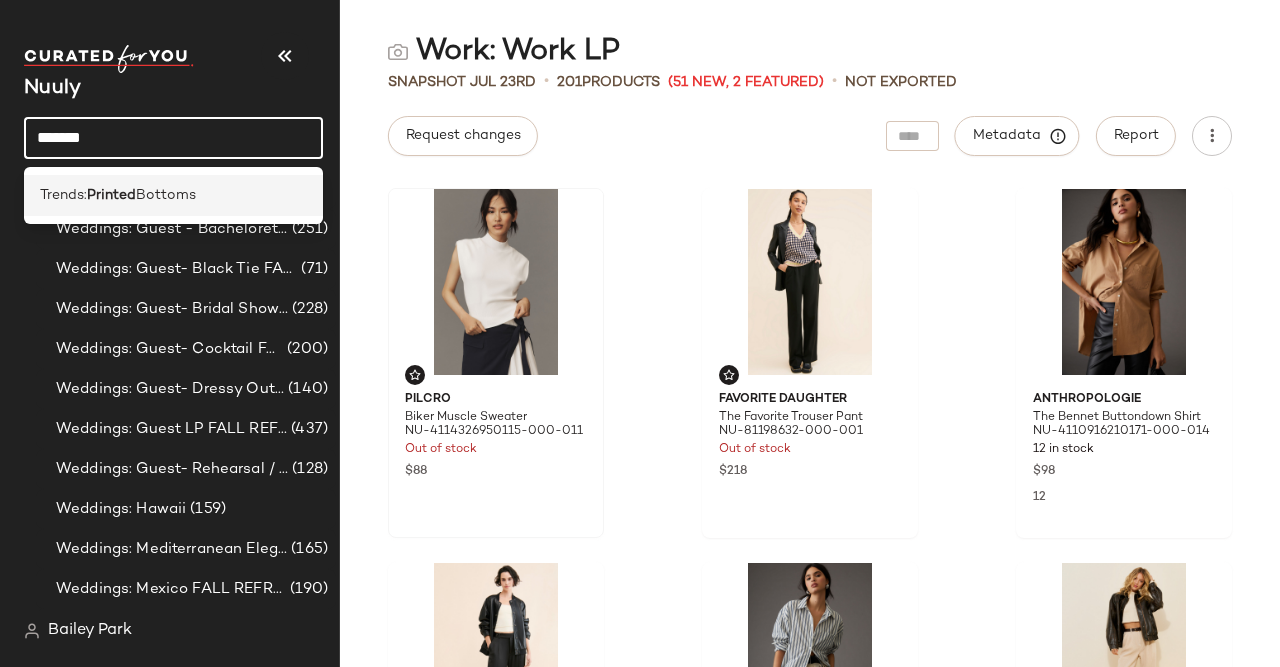 type on "*******" 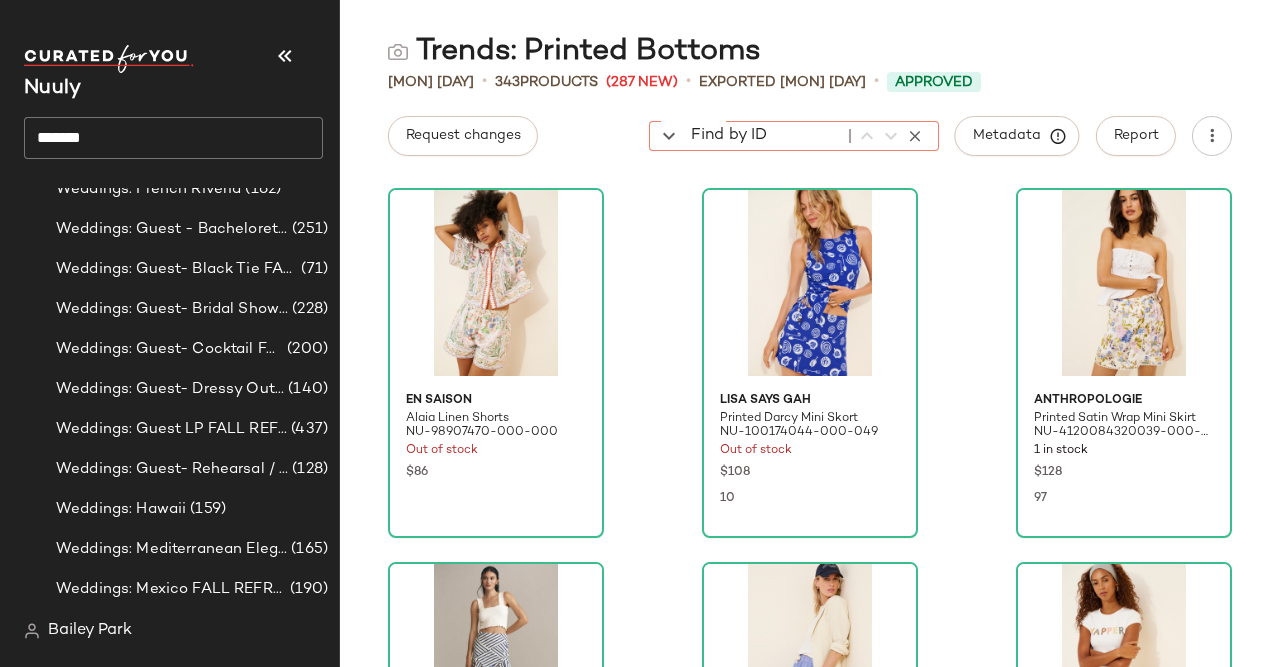 click on "Find by ID Find by ID" 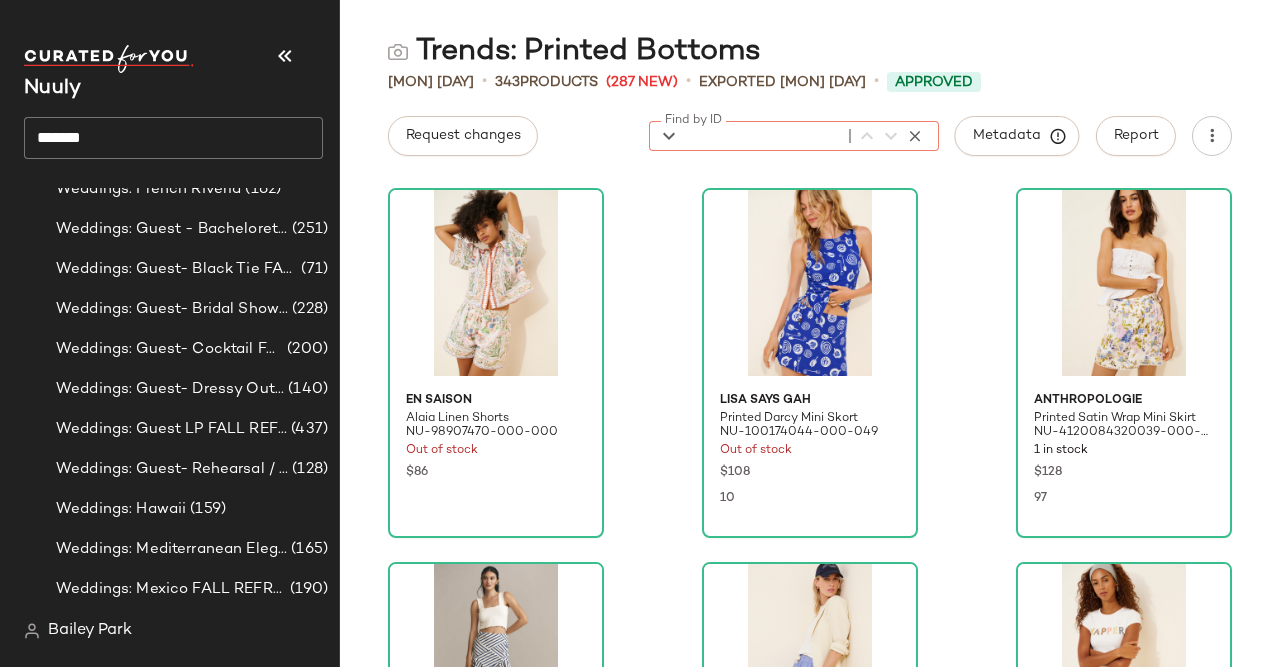 paste on "********" 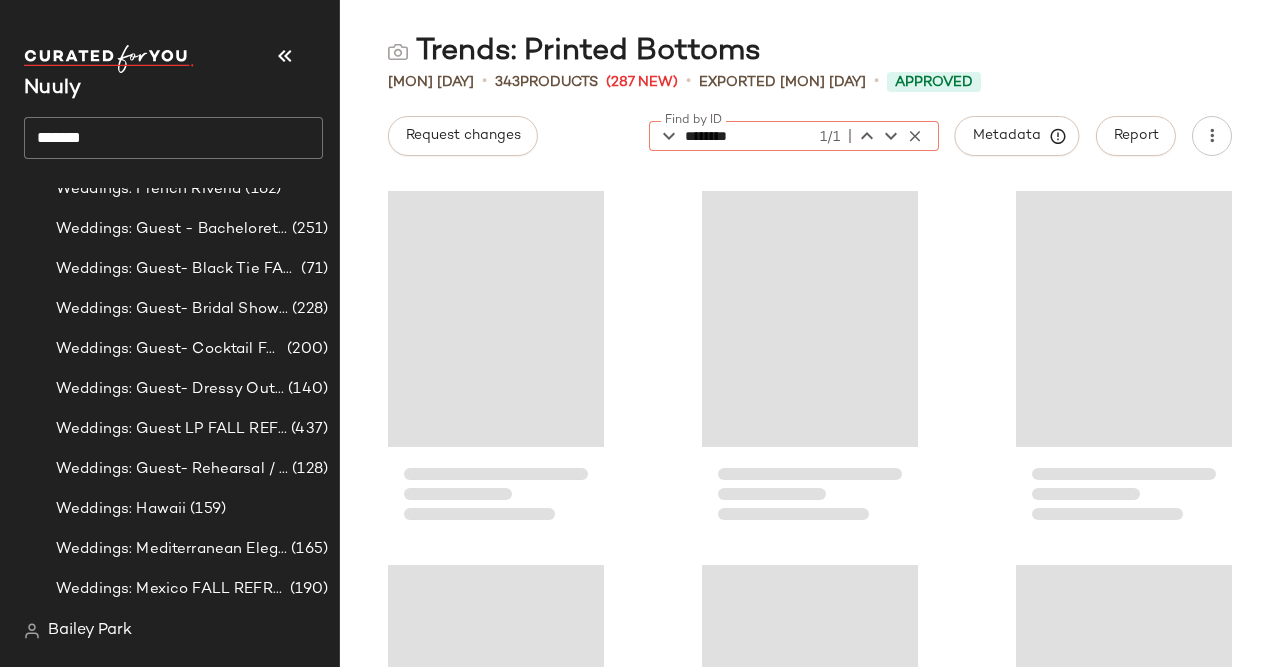 scroll, scrollTop: 30668, scrollLeft: 0, axis: vertical 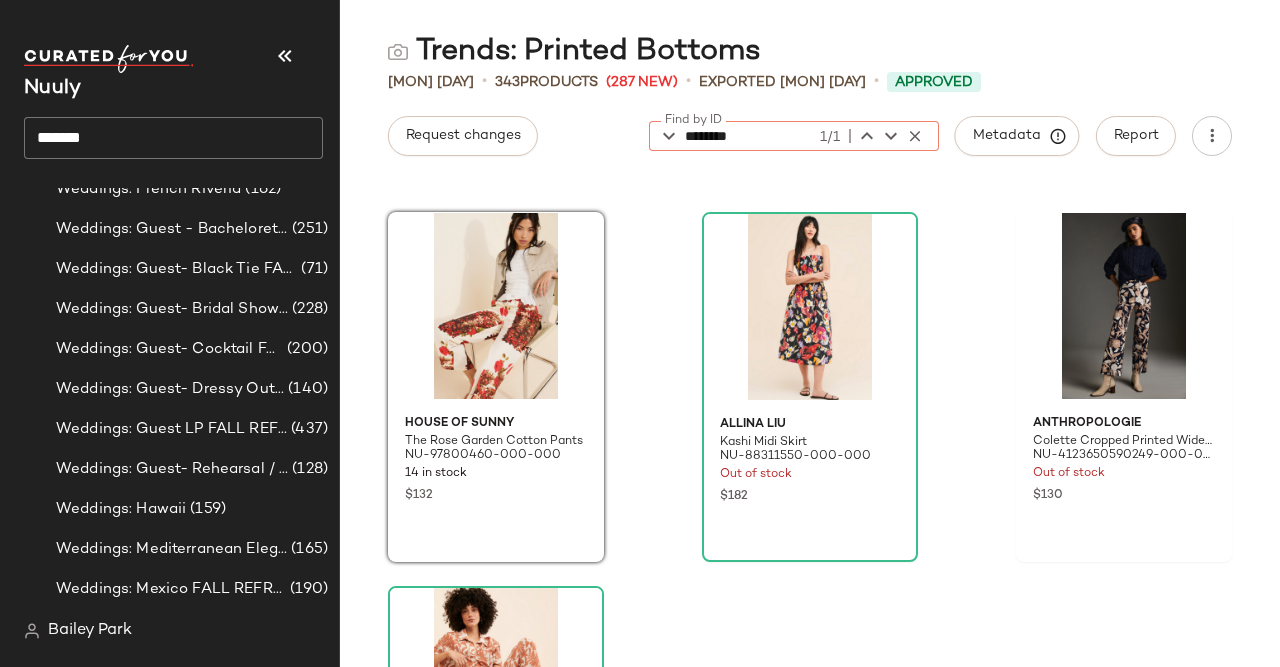 type on "********" 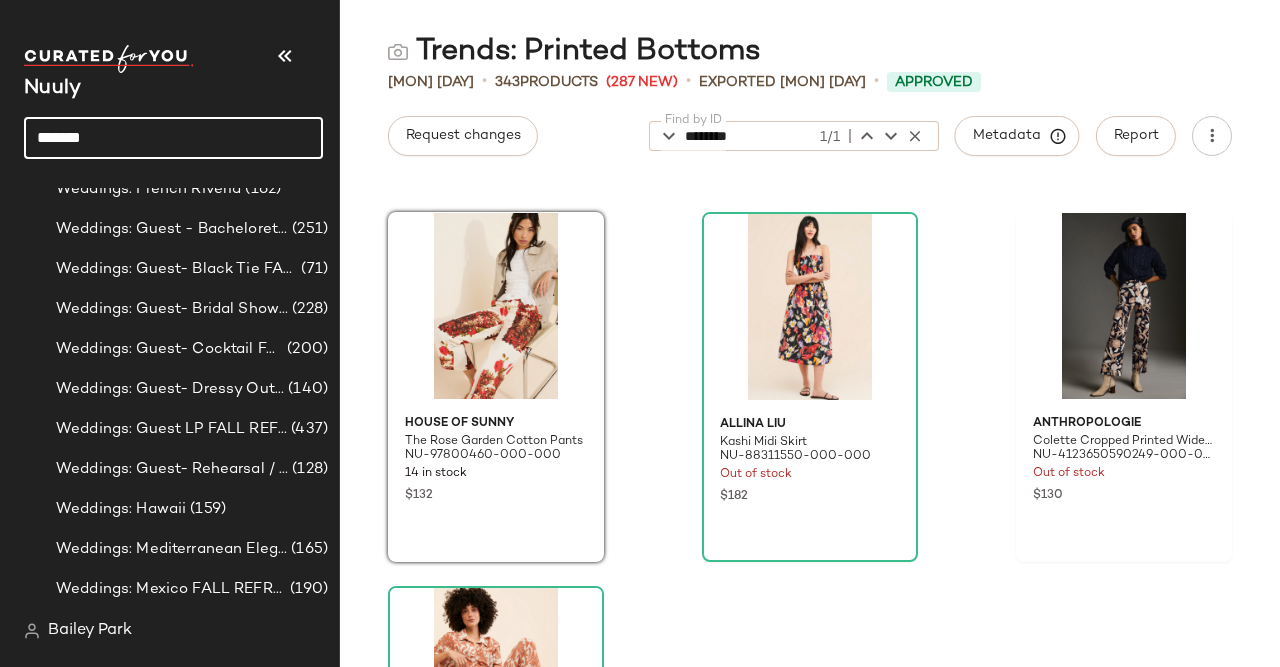 click on "*******" 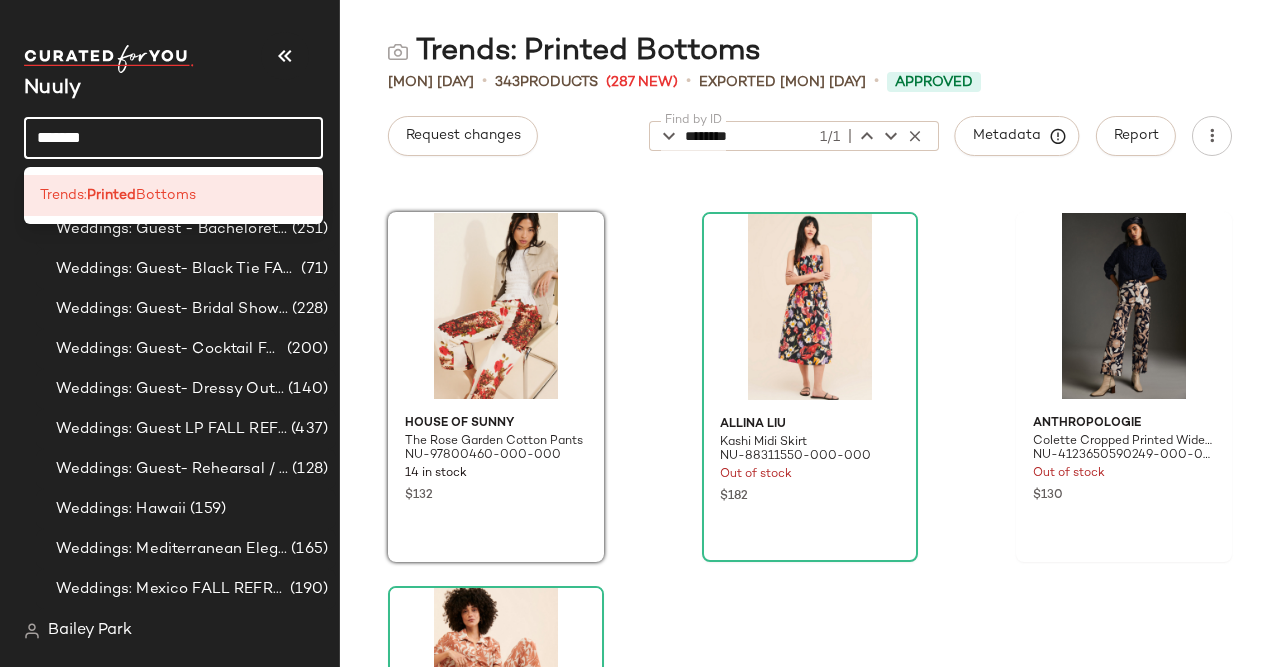 click on "*******" 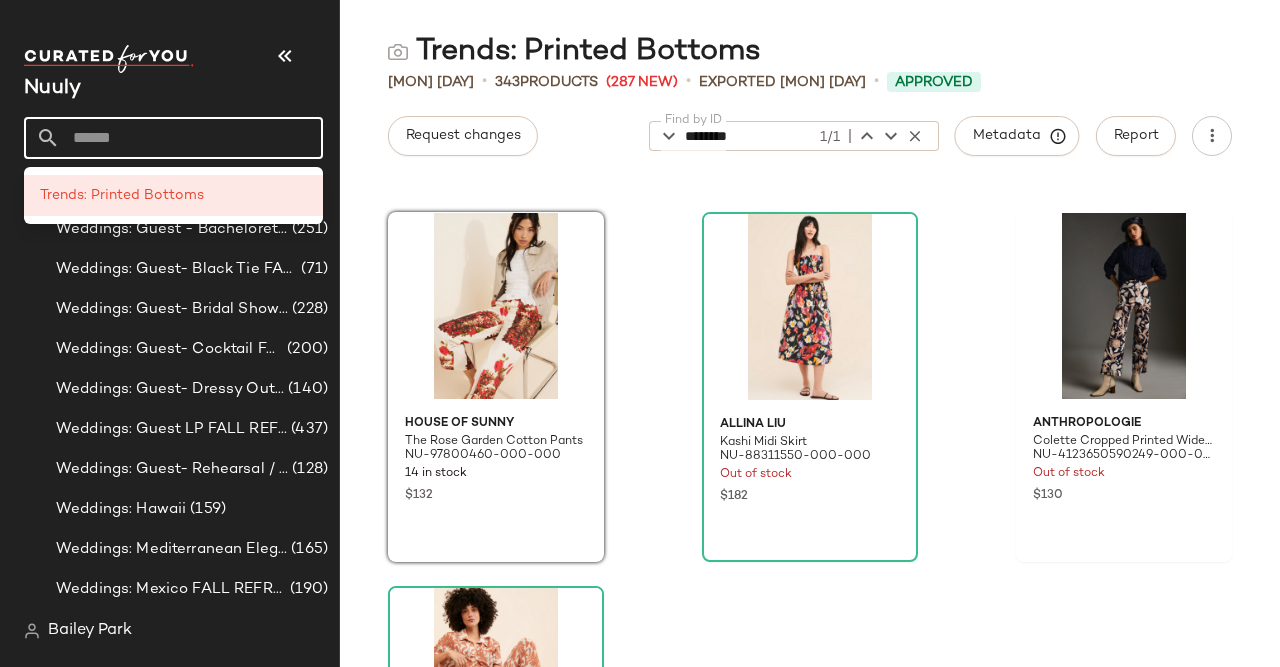 type on "*" 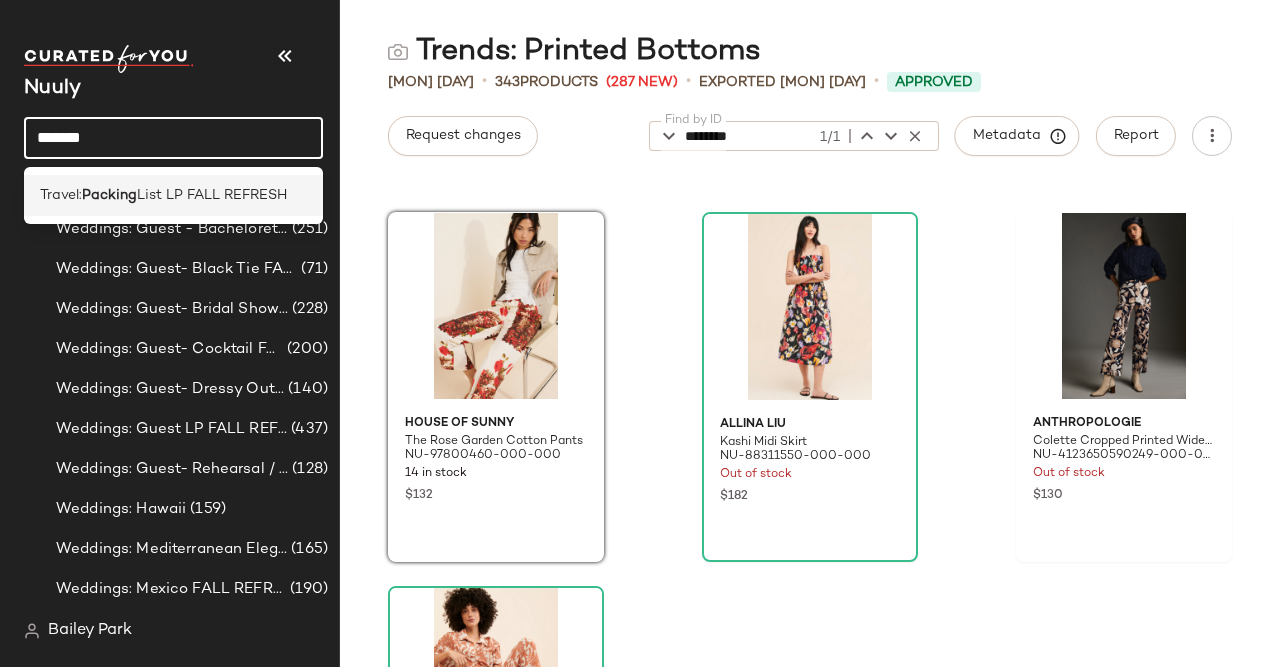 type on "*******" 